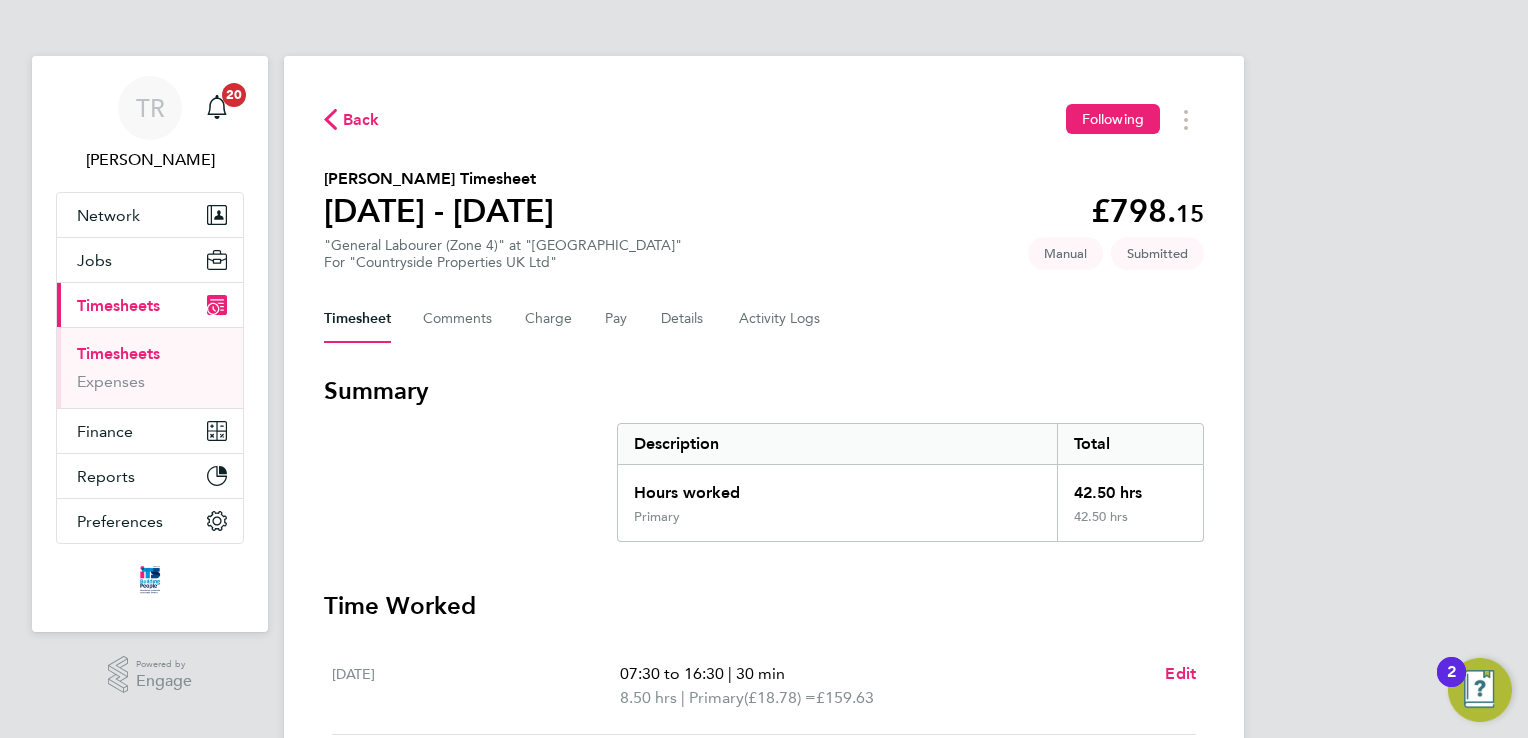 scroll, scrollTop: 0, scrollLeft: 0, axis: both 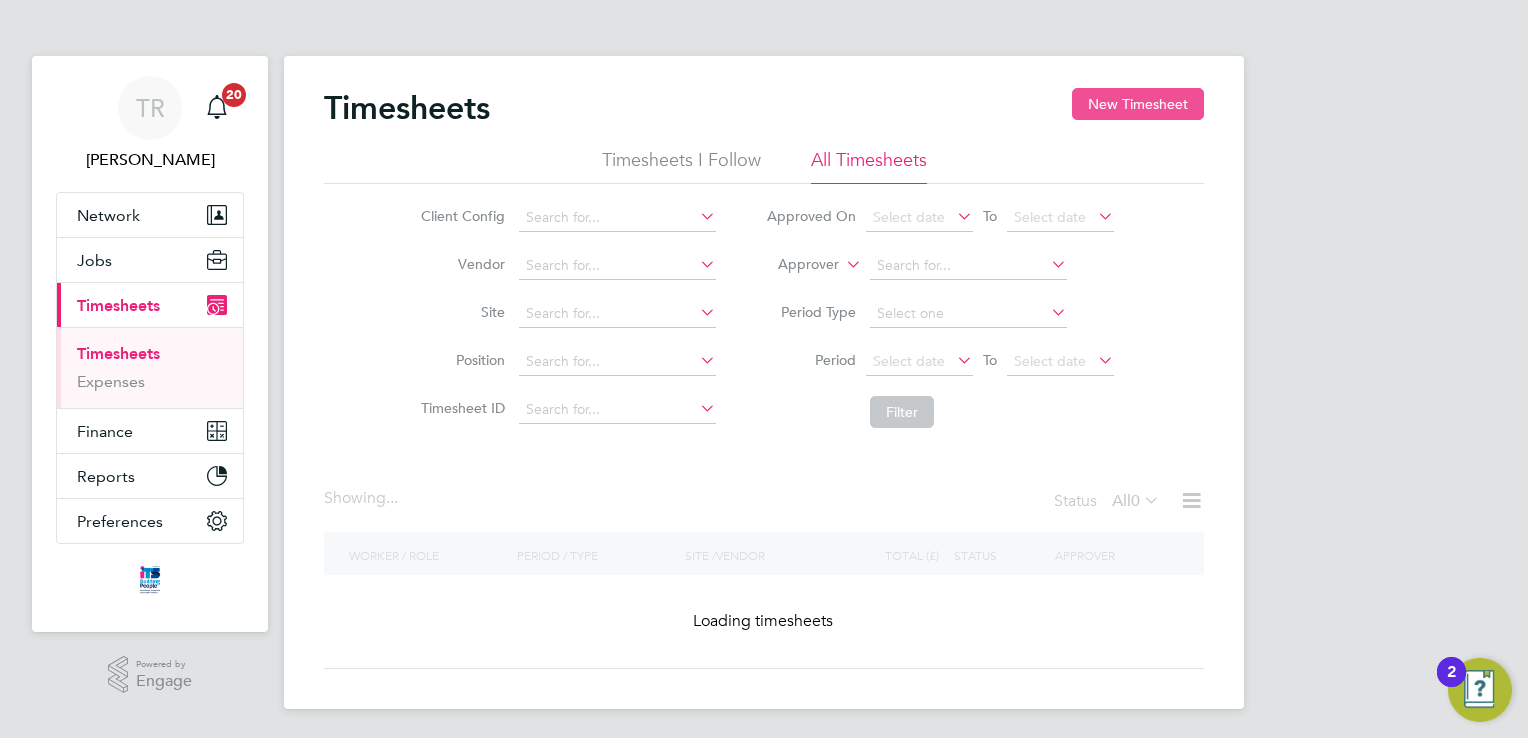 click on "New Timesheet" 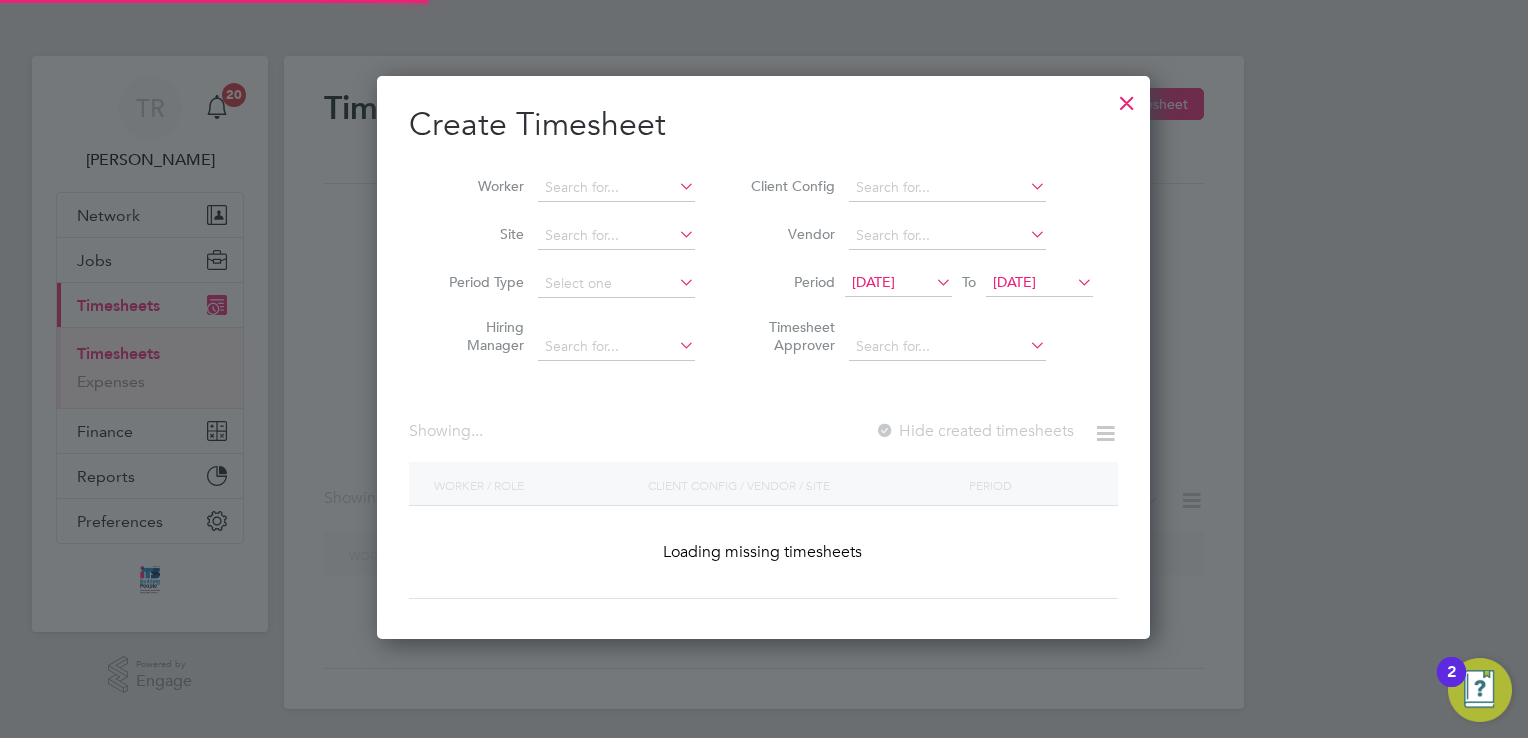 scroll, scrollTop: 10, scrollLeft: 10, axis: both 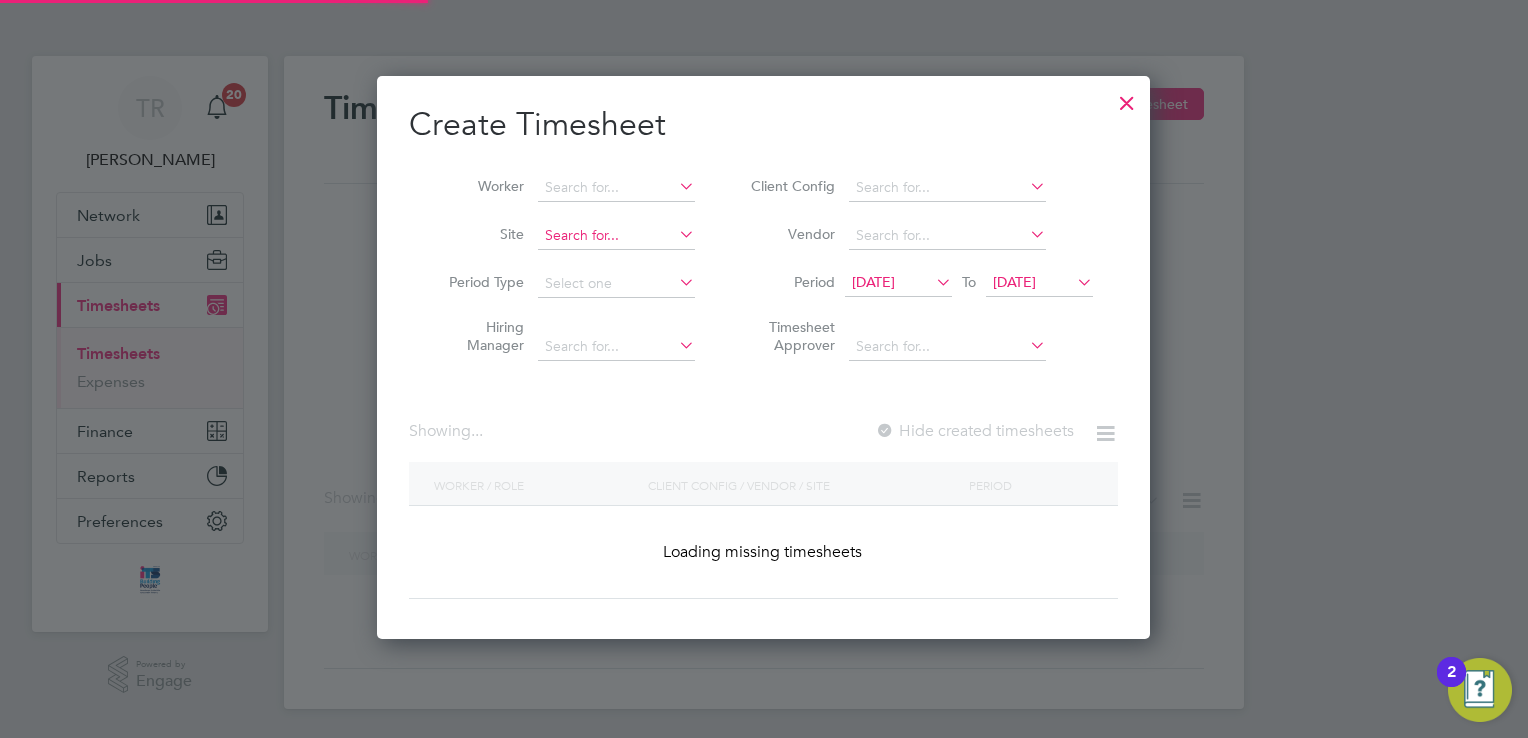 click at bounding box center (616, 236) 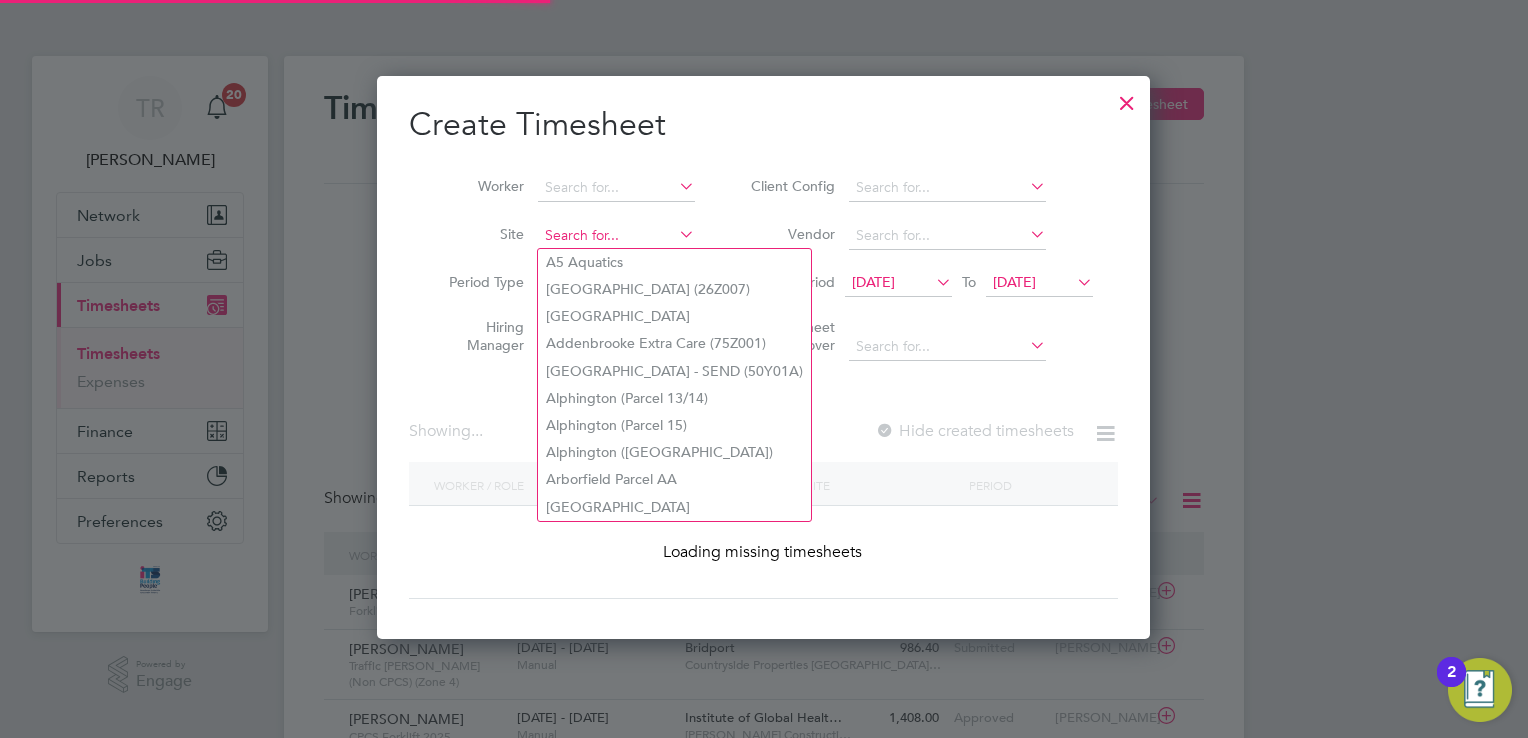scroll, scrollTop: 9, scrollLeft: 10, axis: both 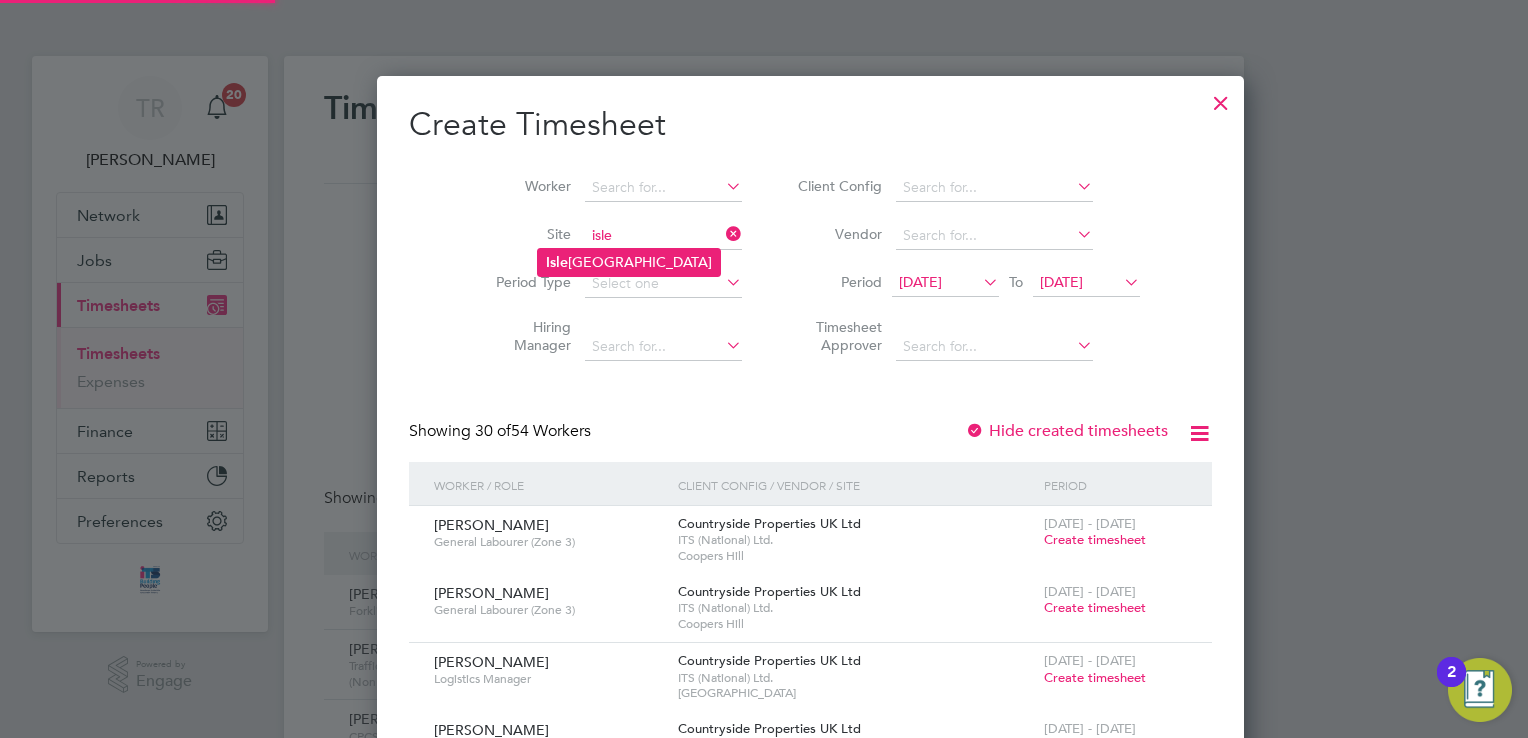 click on "Isle port Grove" 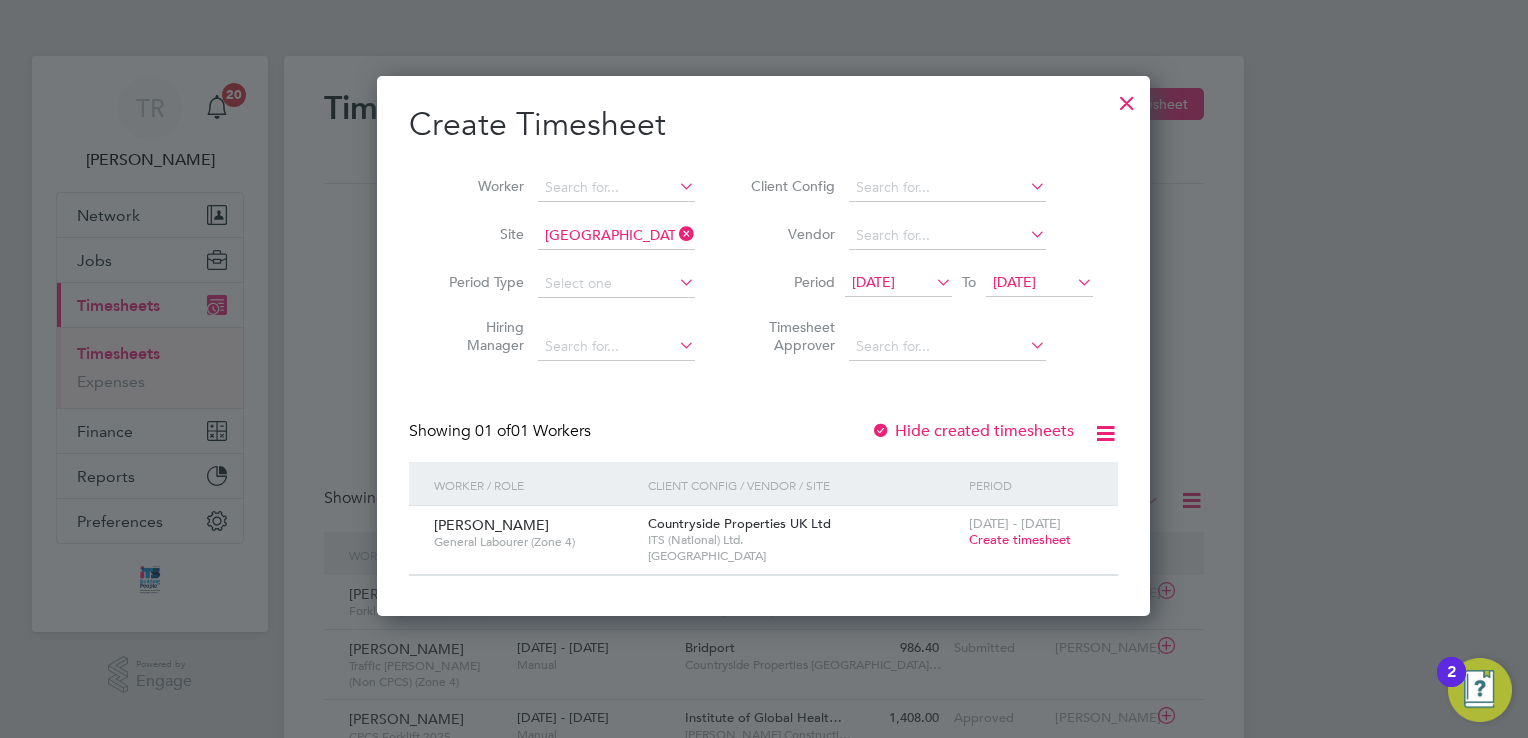 click on "Create timesheet" at bounding box center [1020, 539] 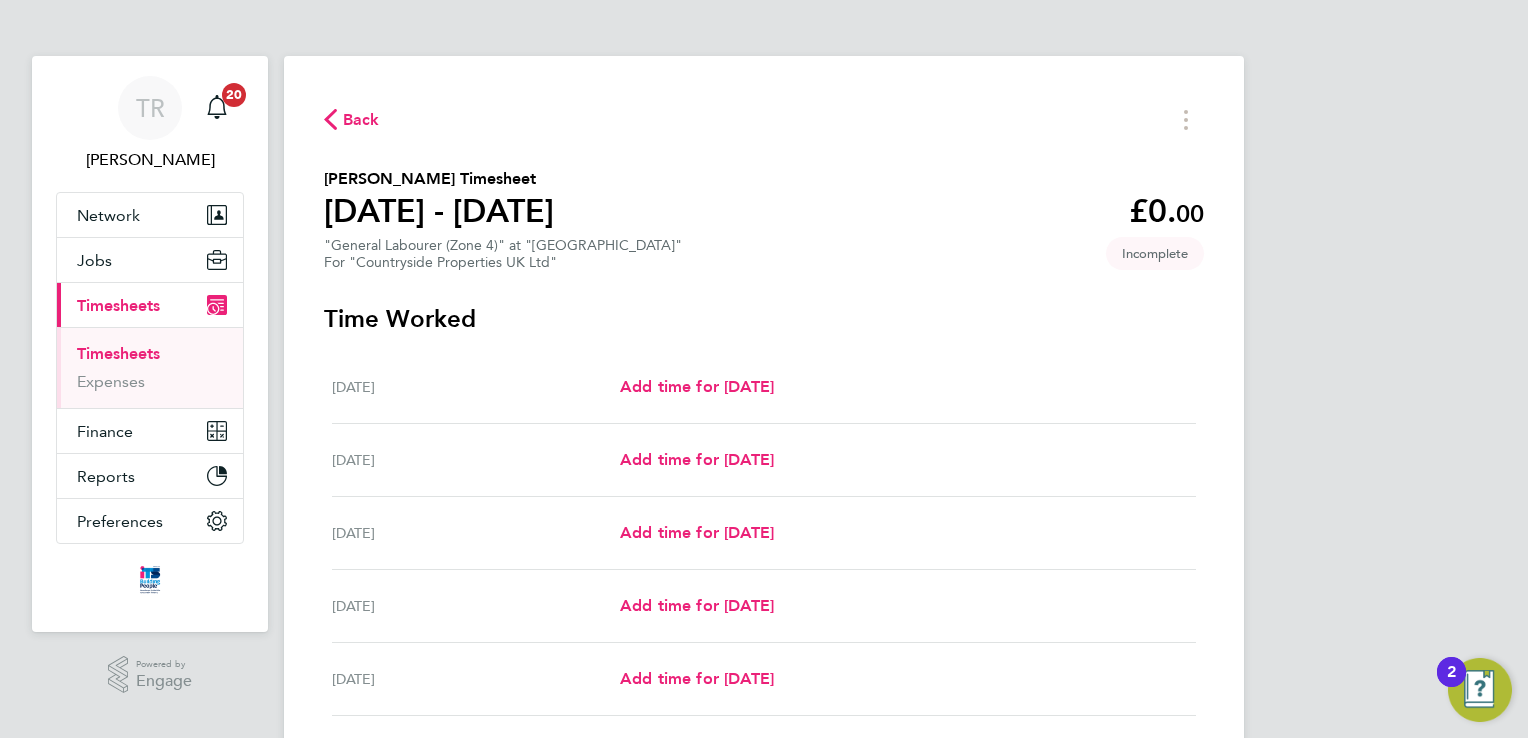 click on "Mon 07 Jul   Add time for Mon 07 Jul   Add time for Mon 07 Jul" at bounding box center [764, 387] 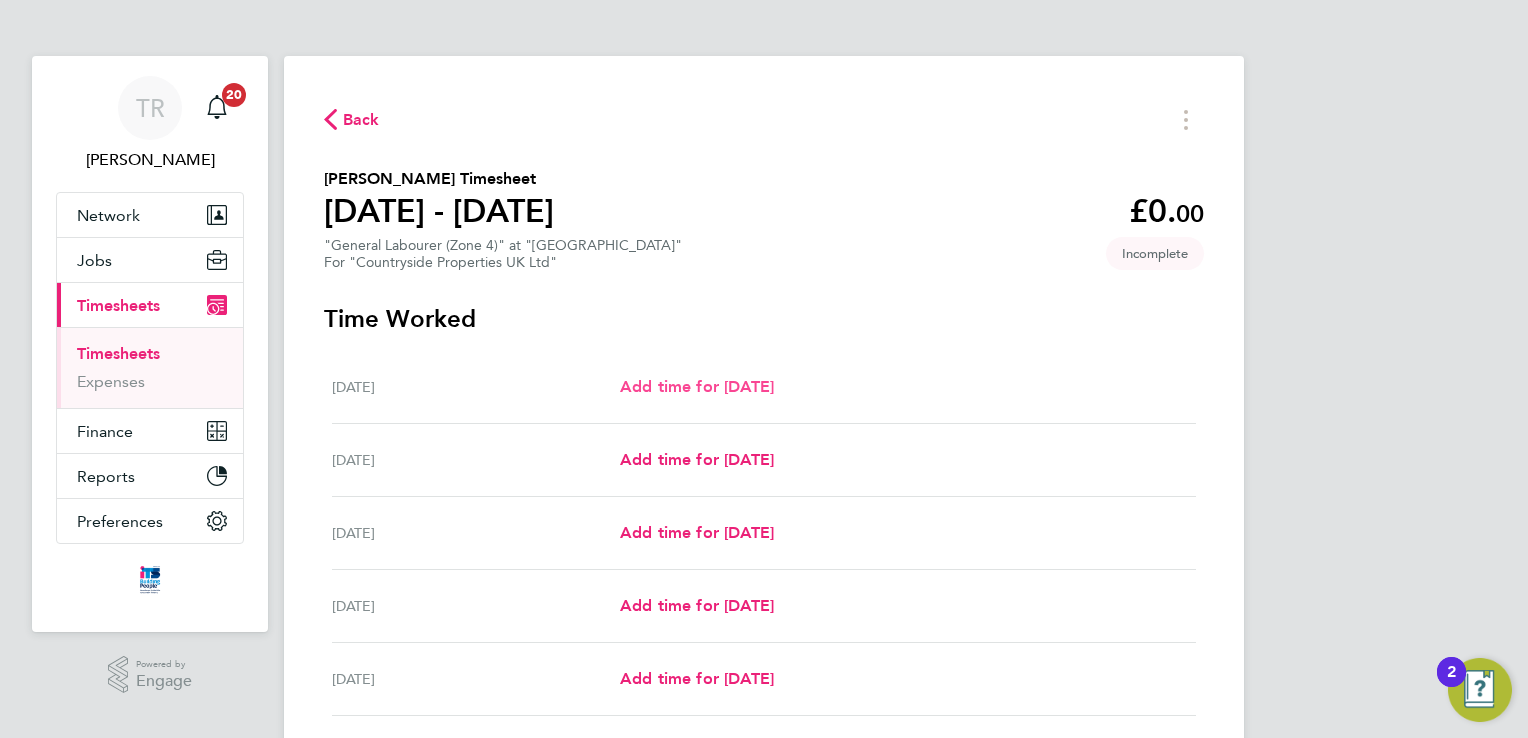 click on "Add time for Mon 07 Jul" at bounding box center [697, 386] 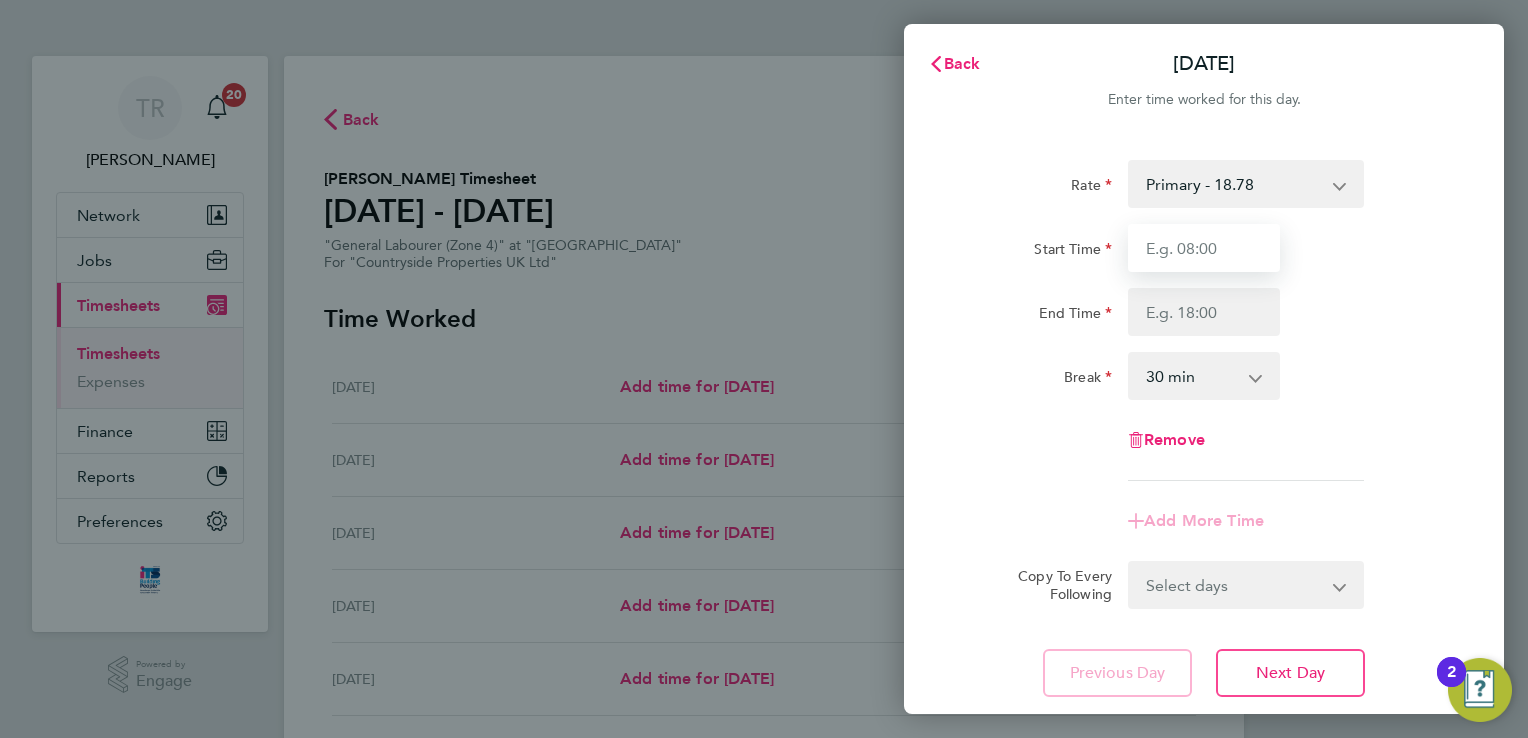 click on "Start Time" at bounding box center [1204, 248] 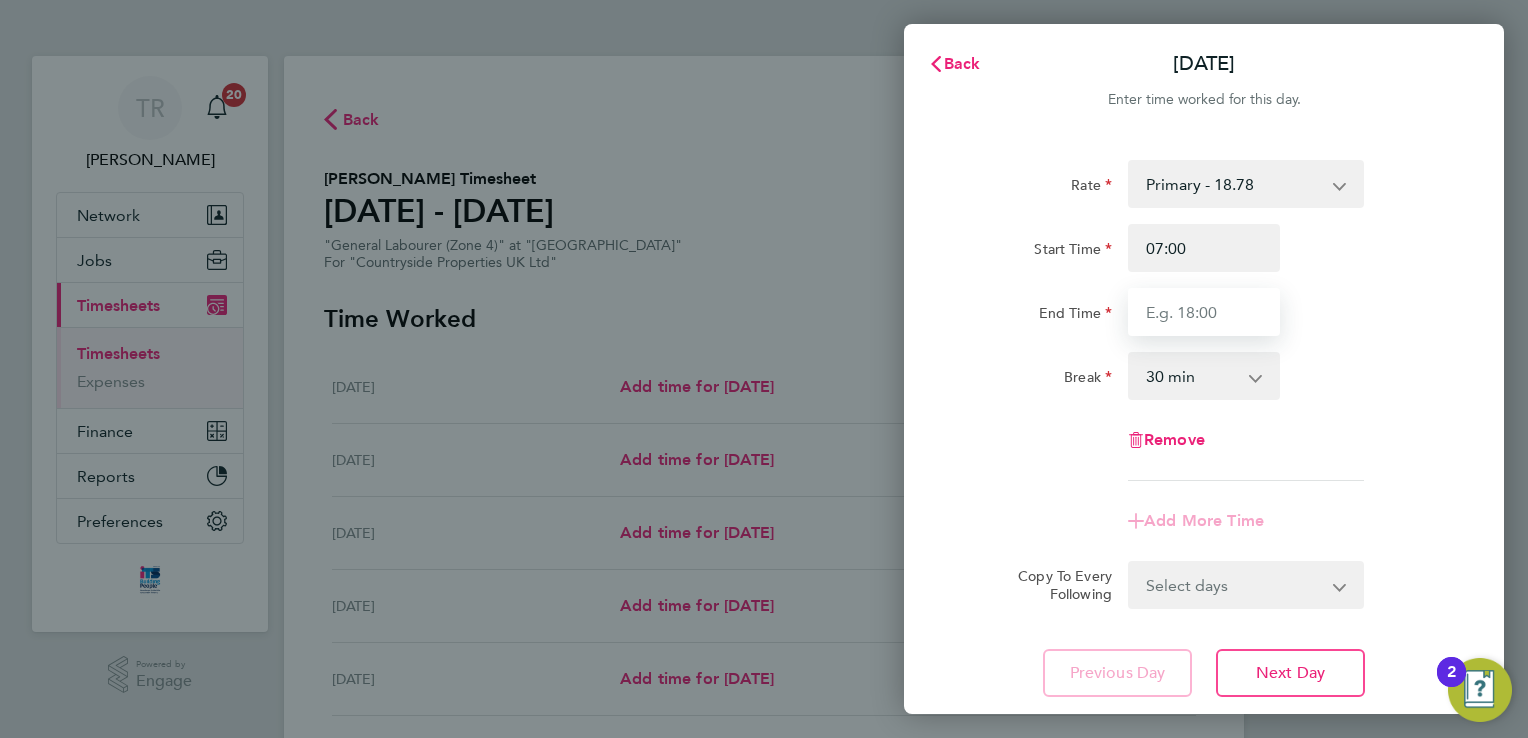 click on "End Time" at bounding box center [1204, 312] 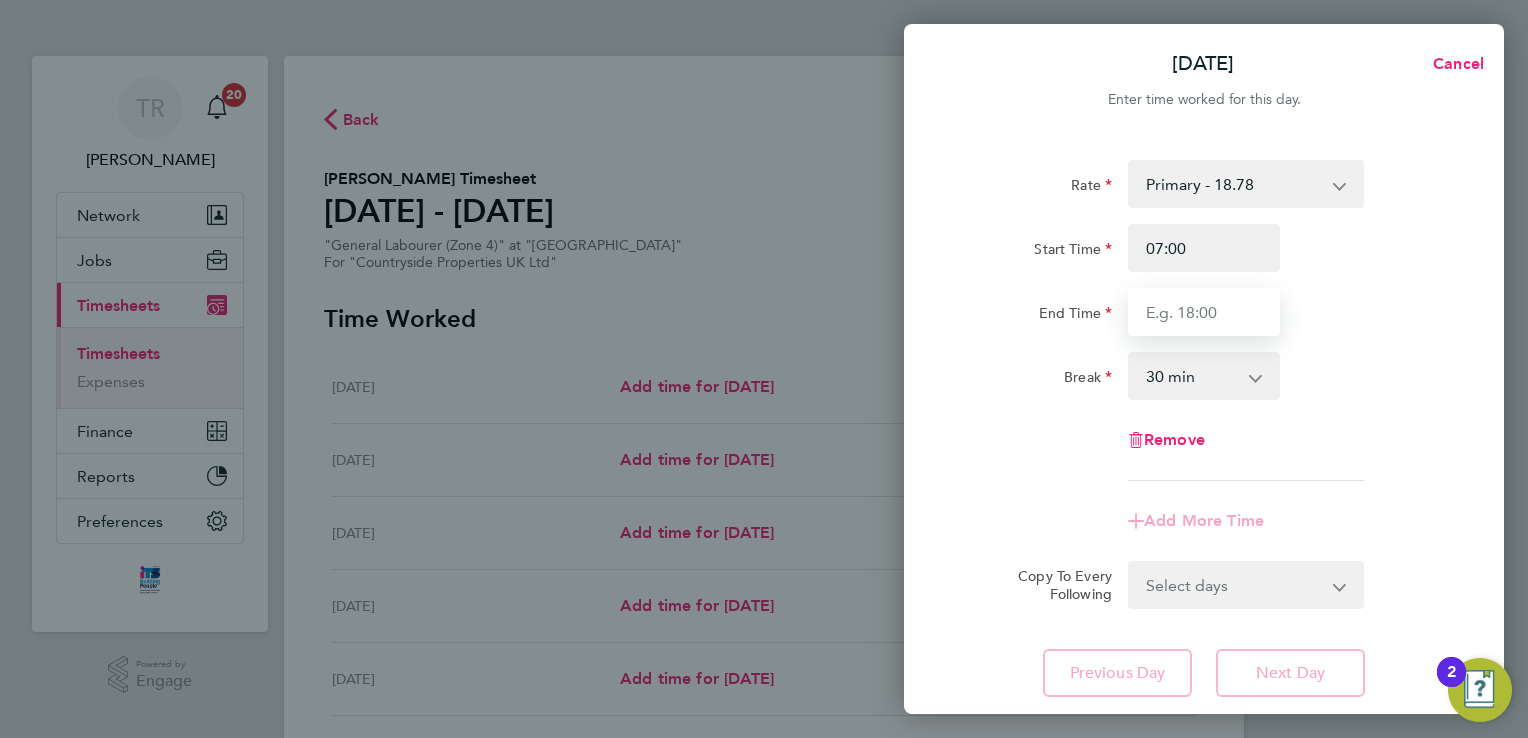 type on "17:00" 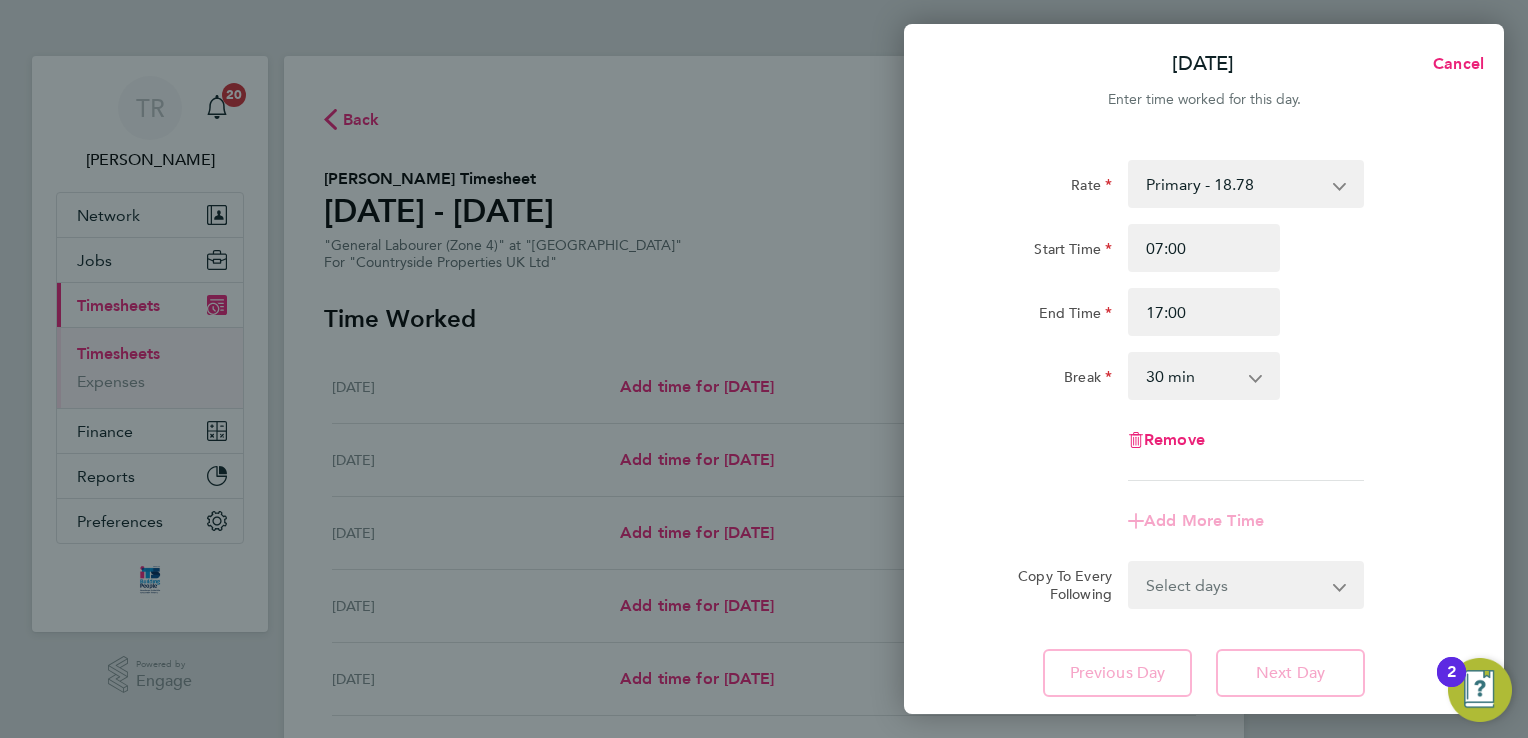 click on "Rate  Primary - 18.78
Start Time 07:00 End Time 17:00 Break  0 min   15 min   30 min   45 min   60 min   75 min   90 min
Remove" 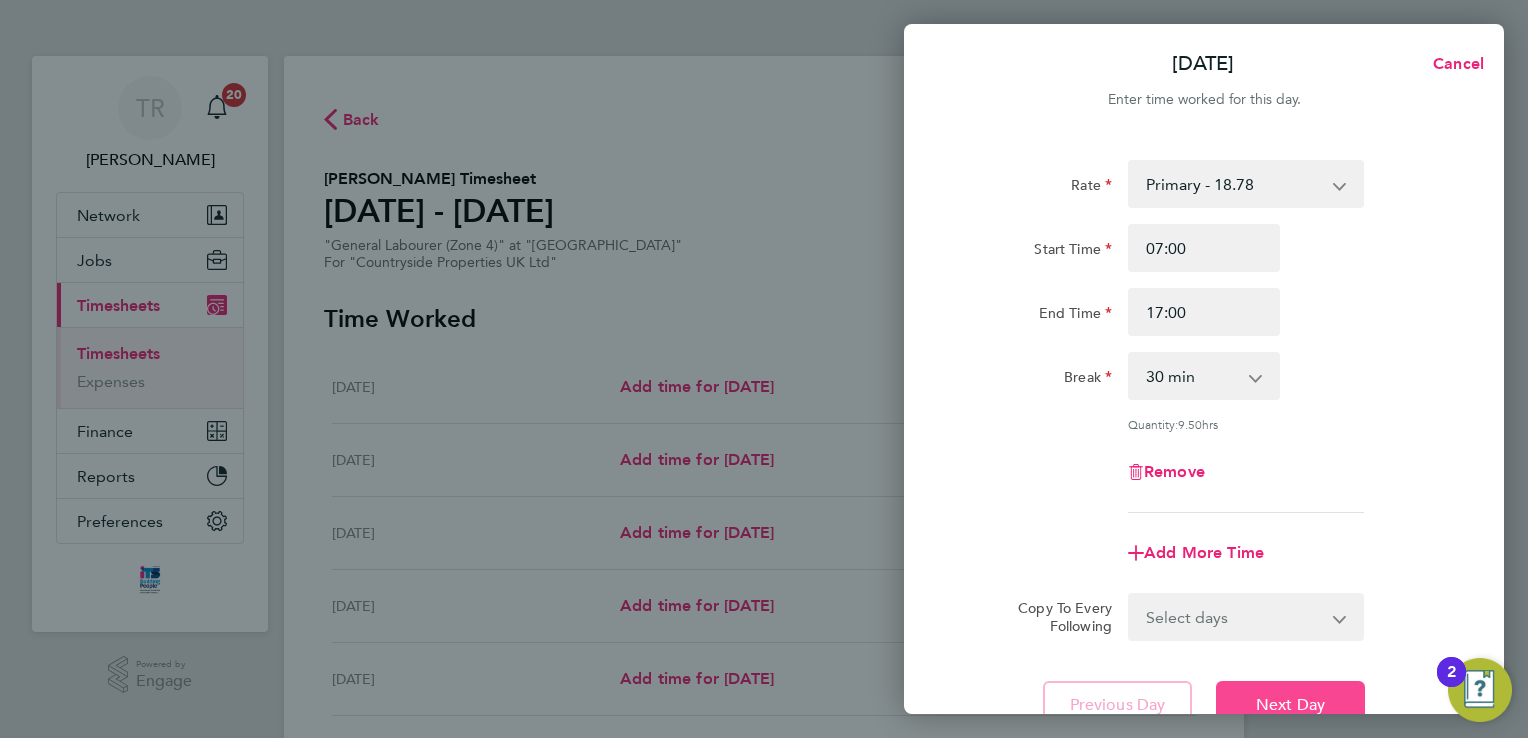 click on "Next Day" 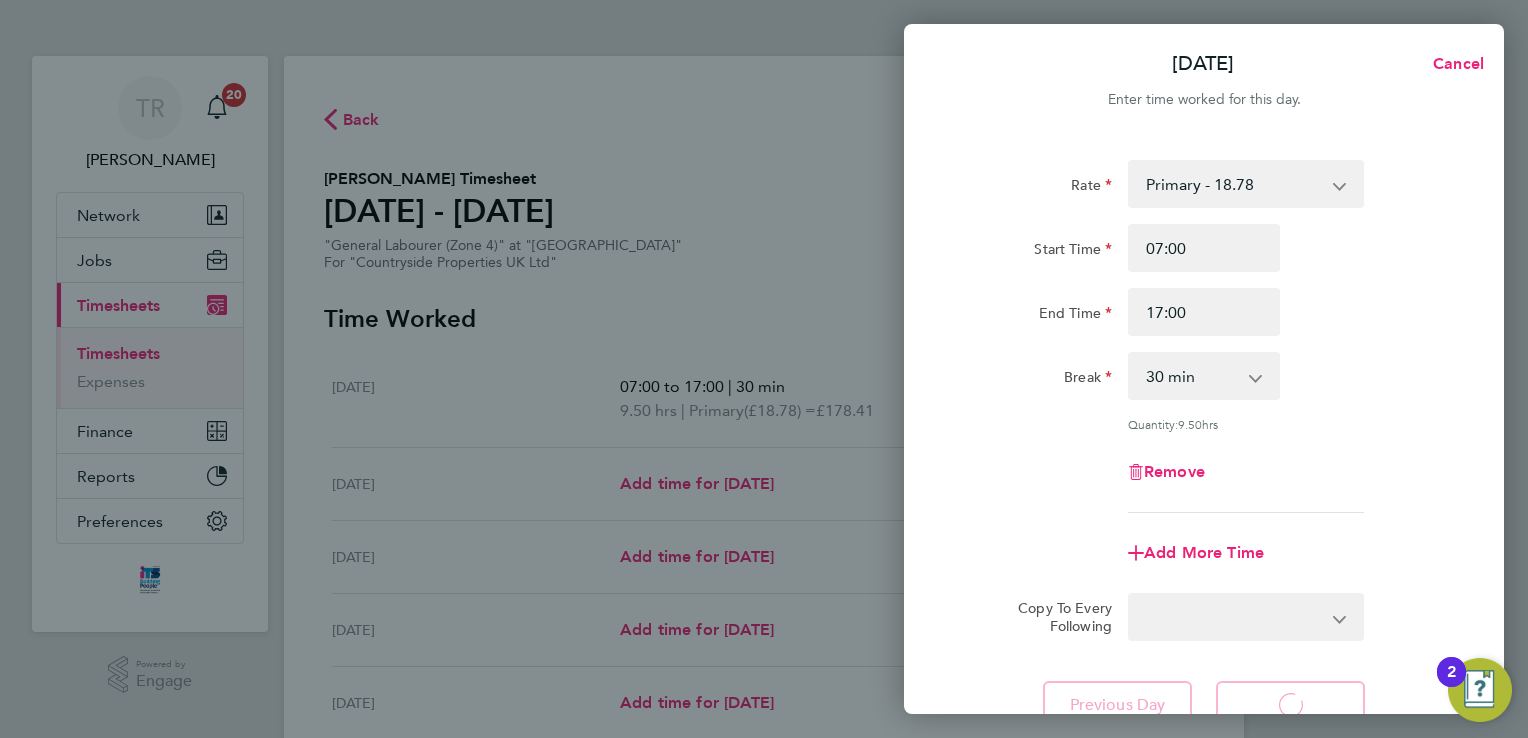 select on "30" 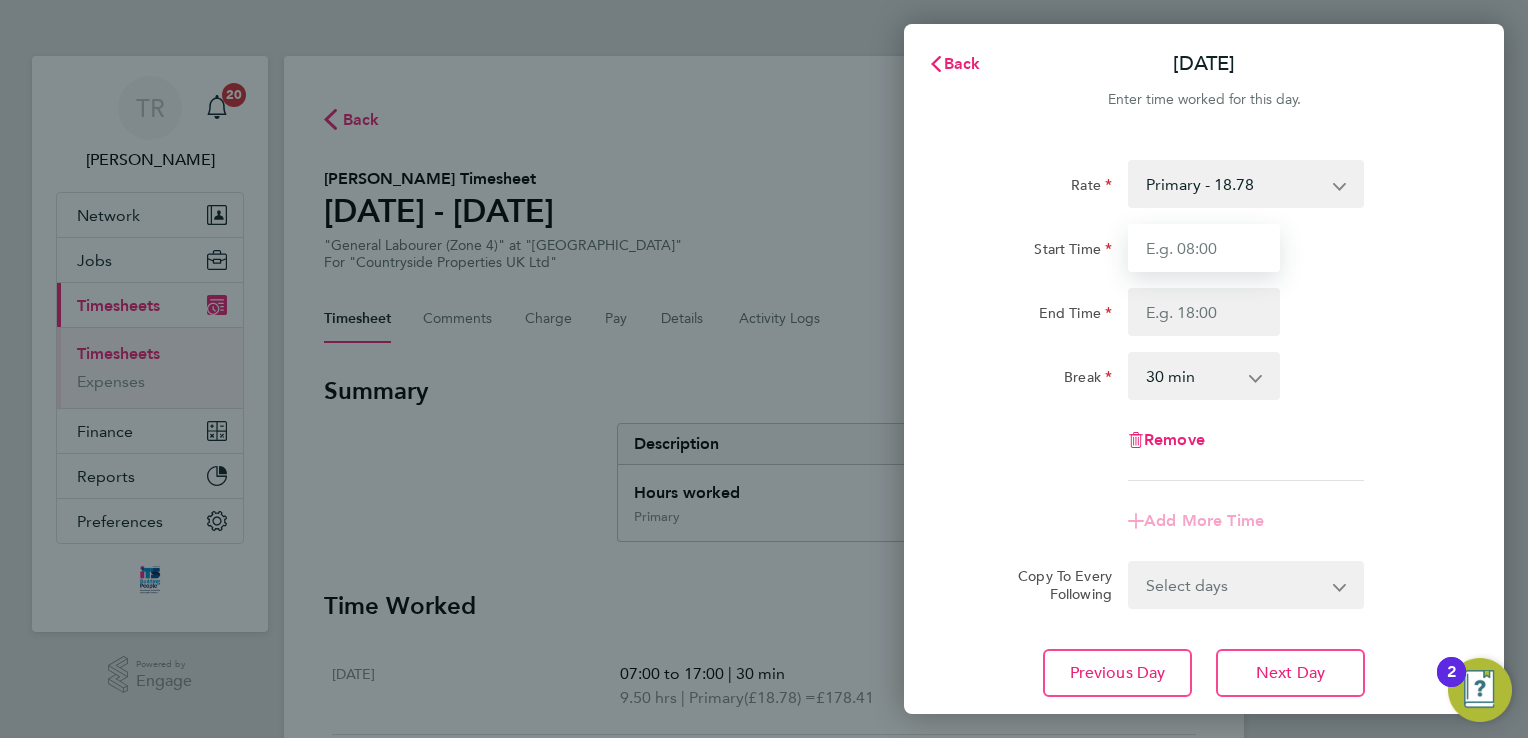 click on "Start Time" at bounding box center (1204, 248) 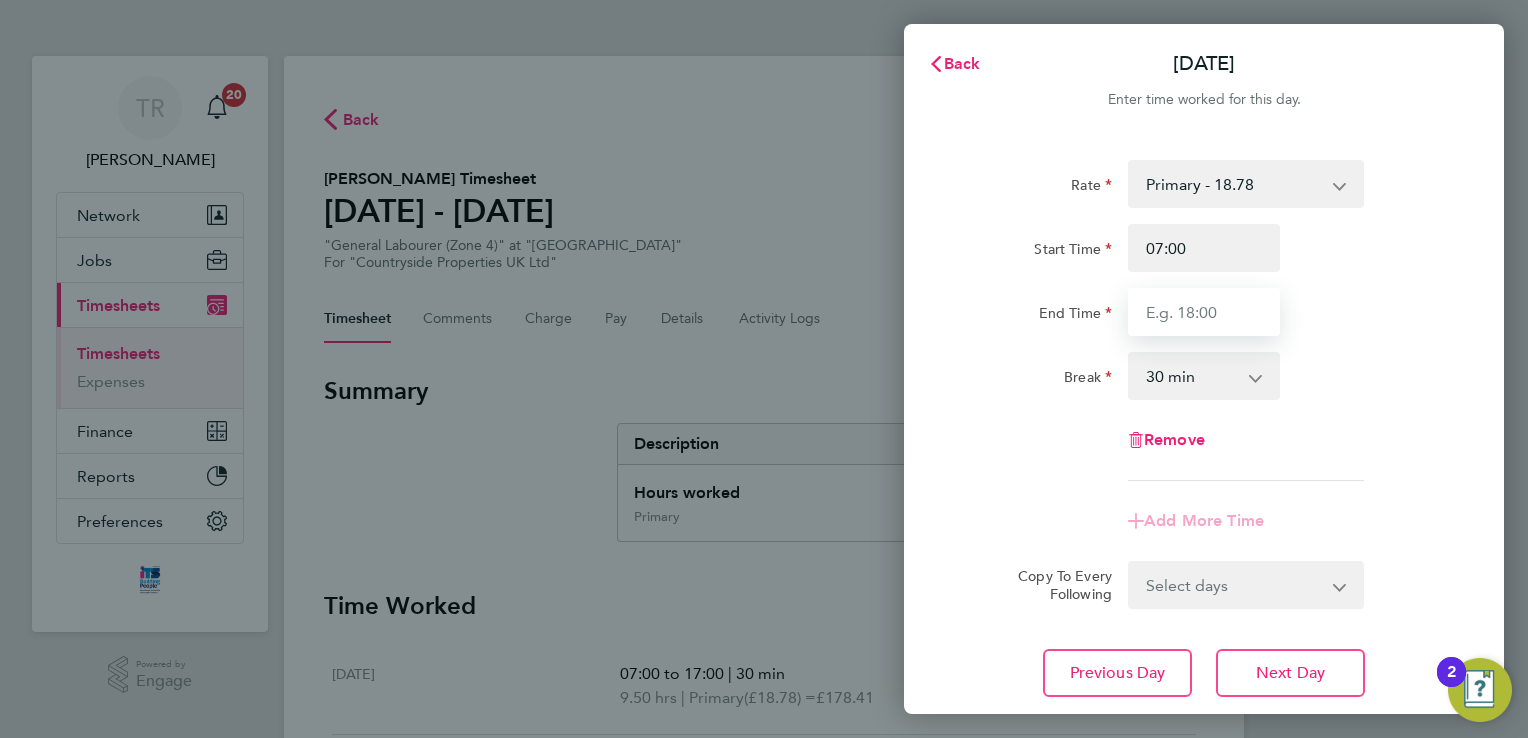 type on "17:00" 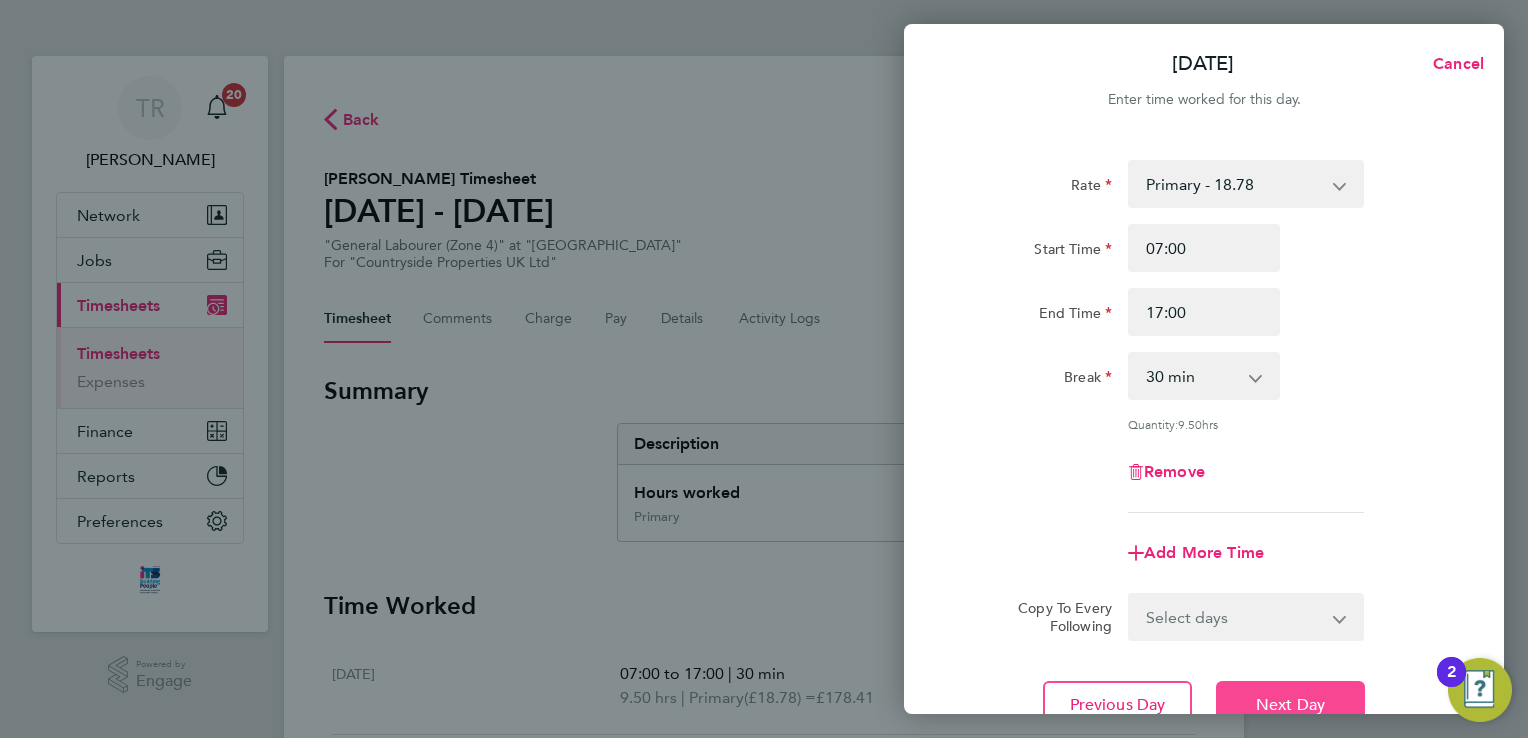 click on "Next Day" 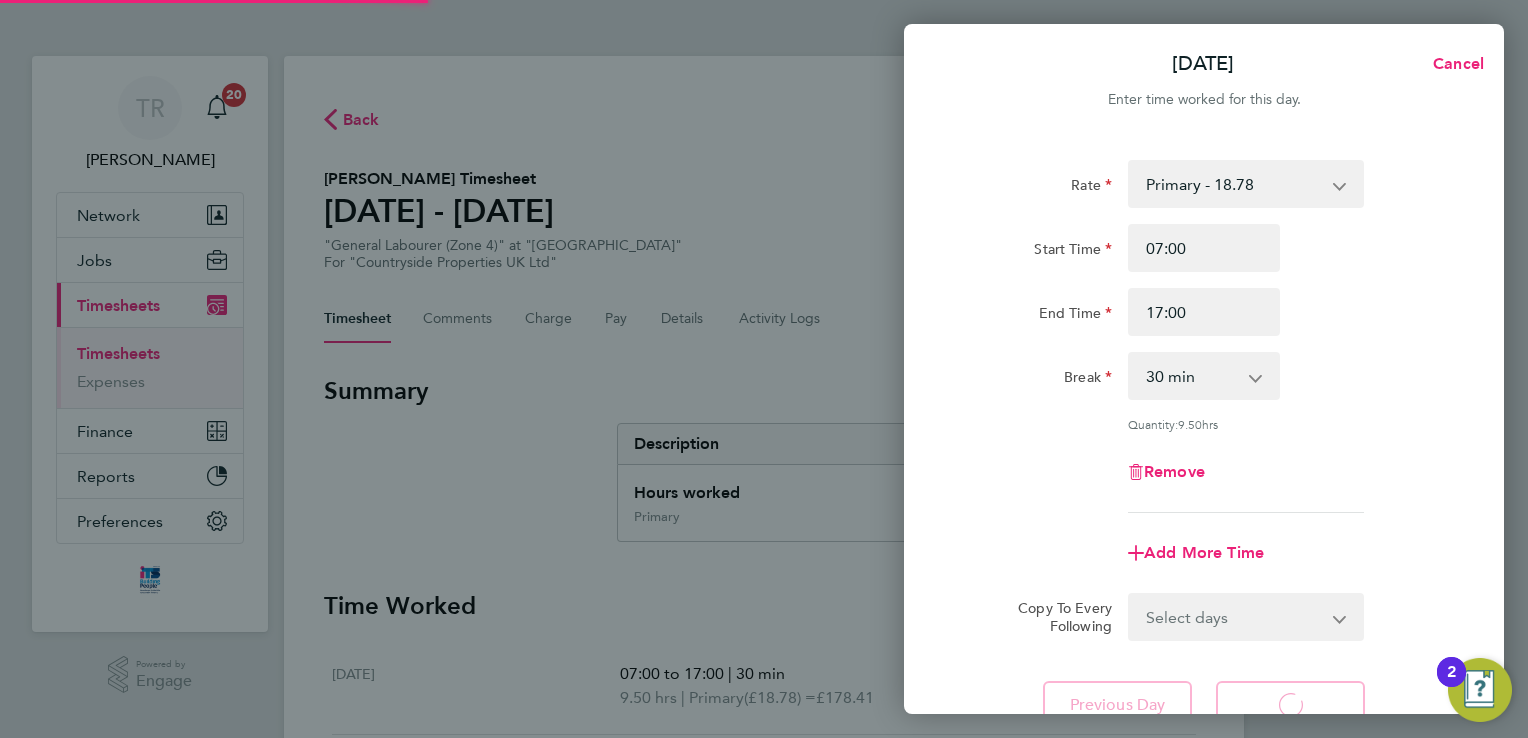 select on "30" 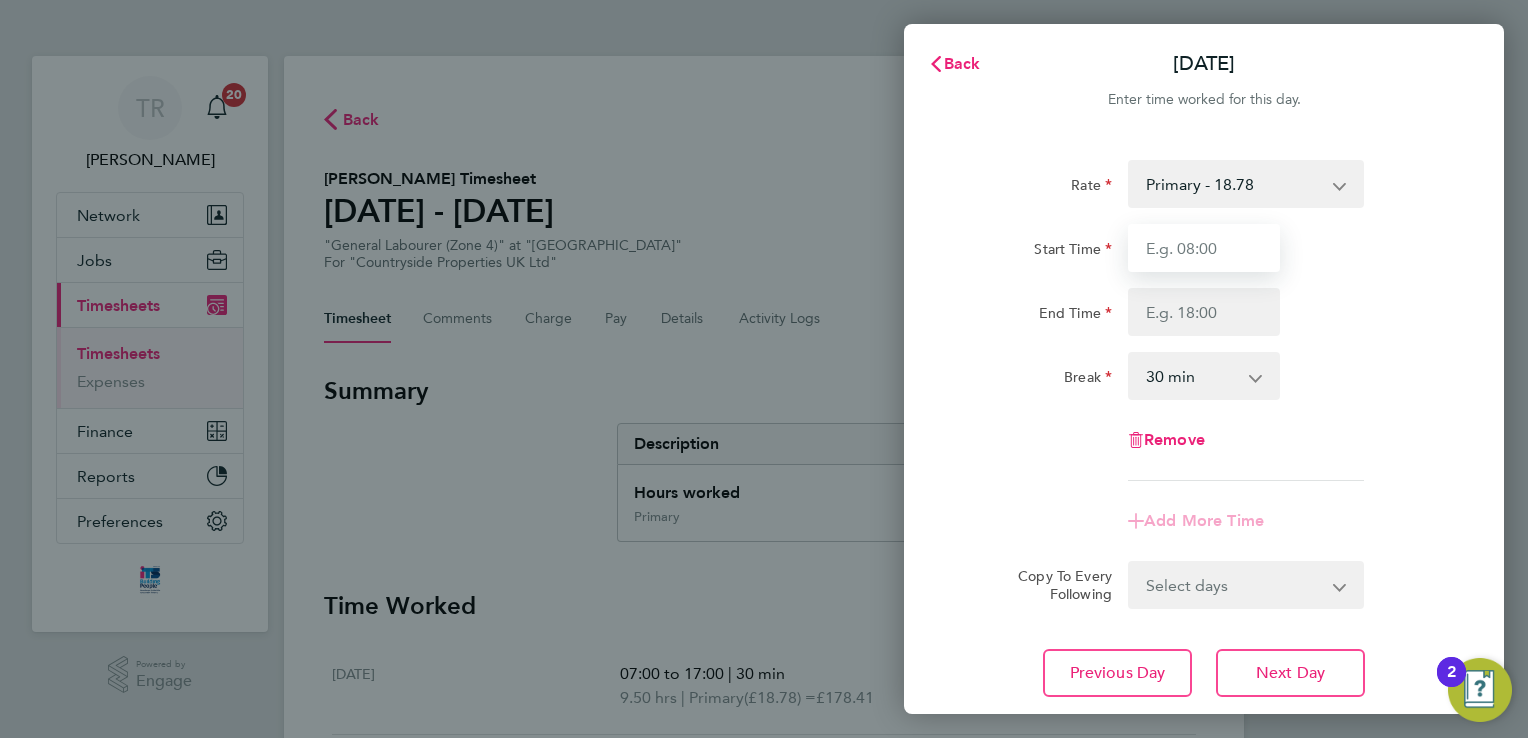 click on "Start Time" at bounding box center [1204, 248] 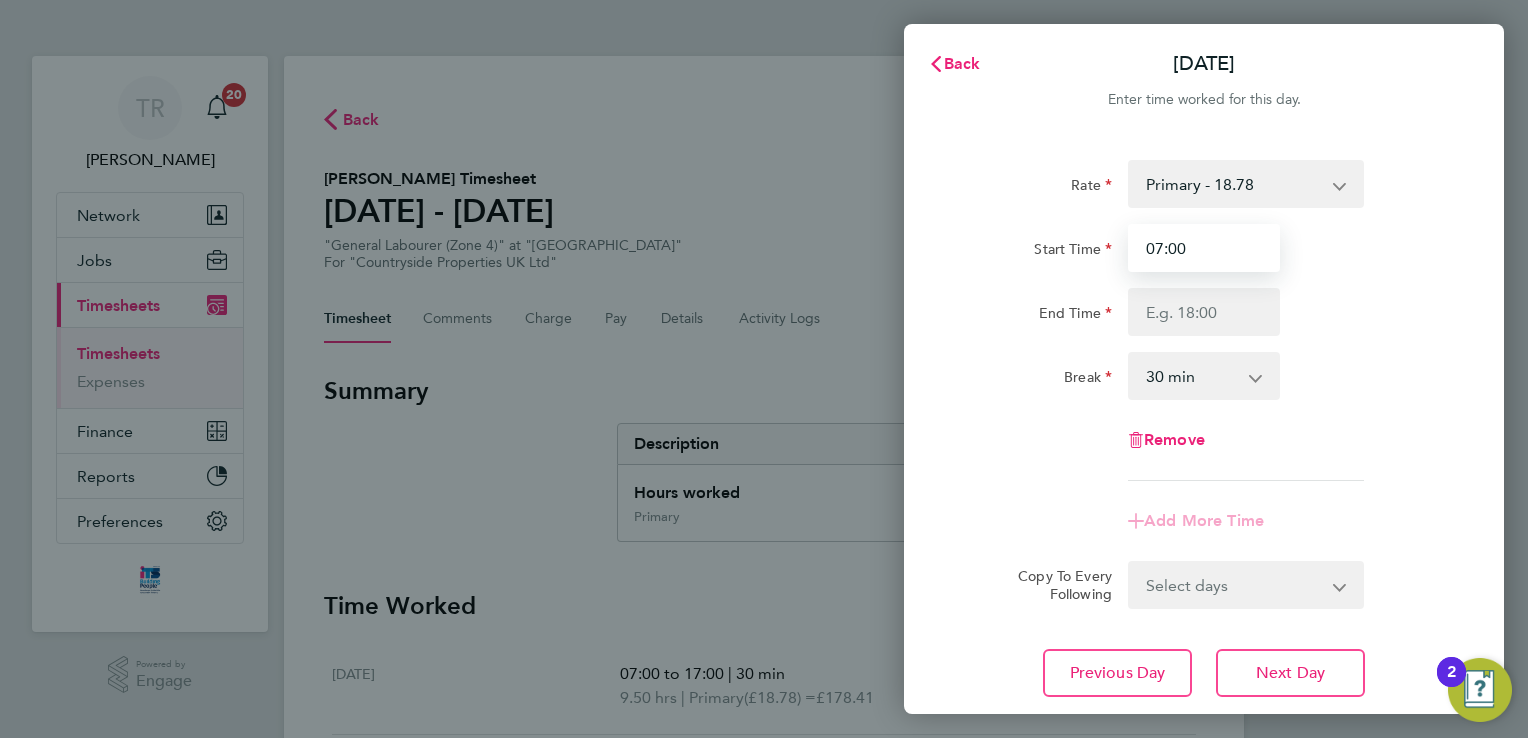 type on "07:00" 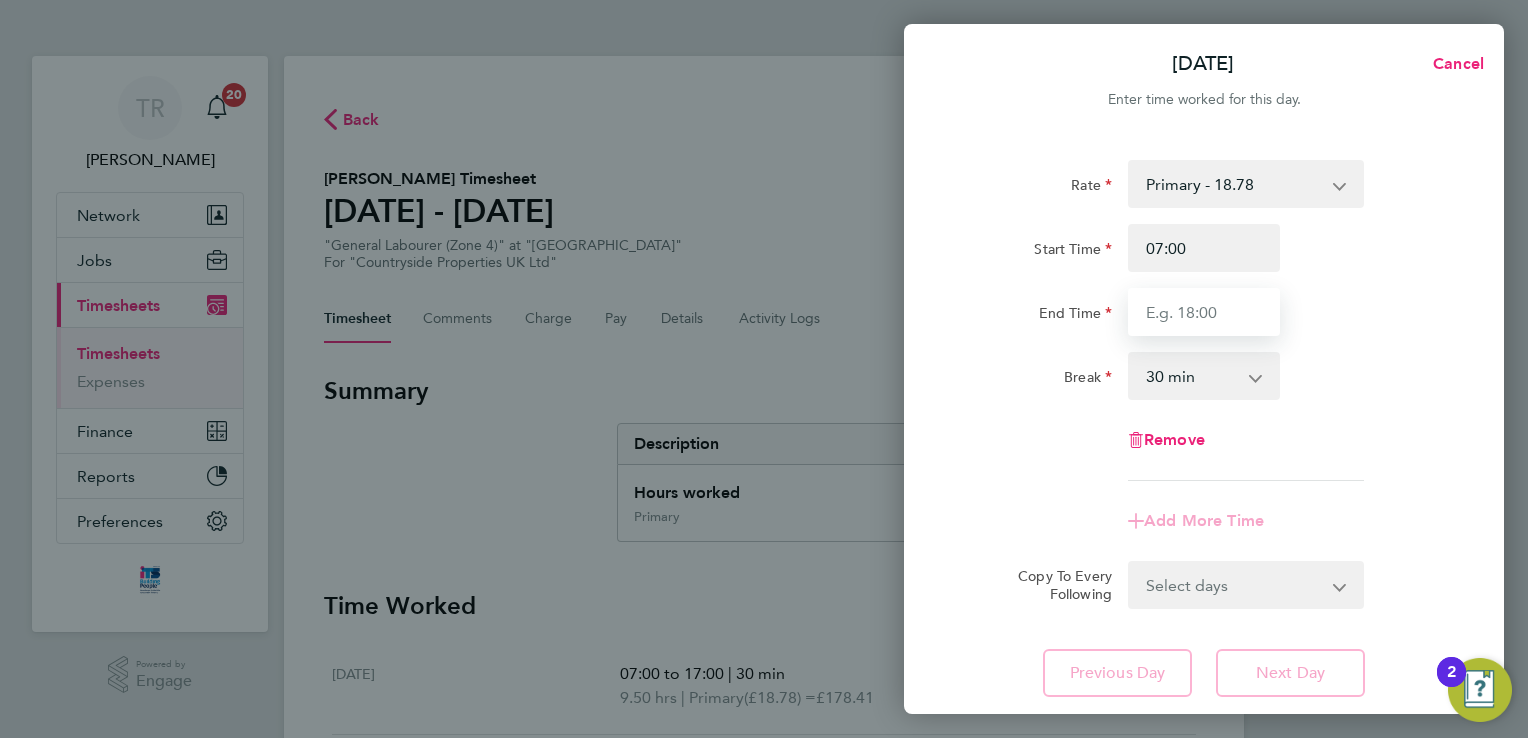 click on "End Time" at bounding box center [1204, 312] 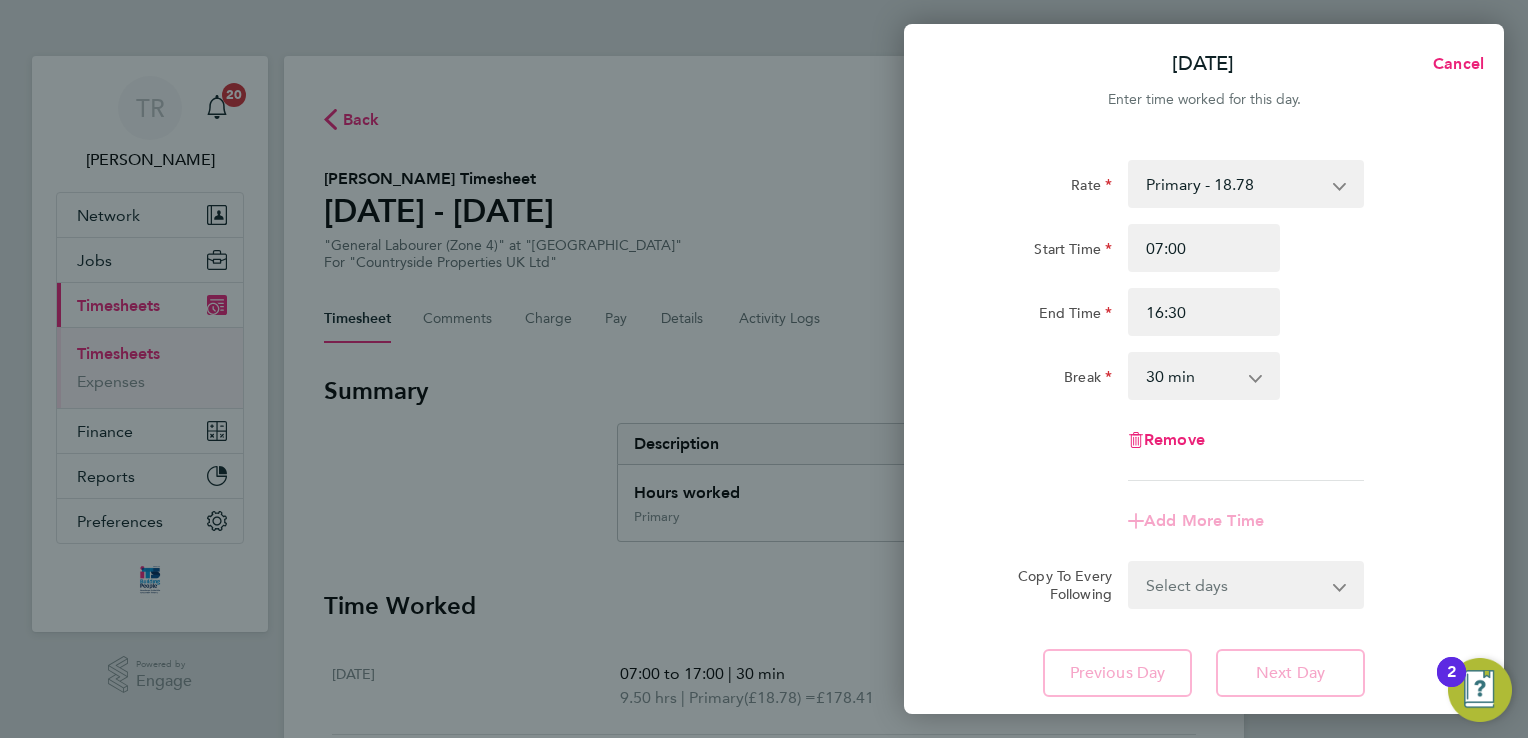 click on "Rate  Primary - 18.78
Start Time 07:00 End Time 16:30 Break  0 min   15 min   30 min   45 min   60 min   75 min   90 min
Remove
Add More Time" 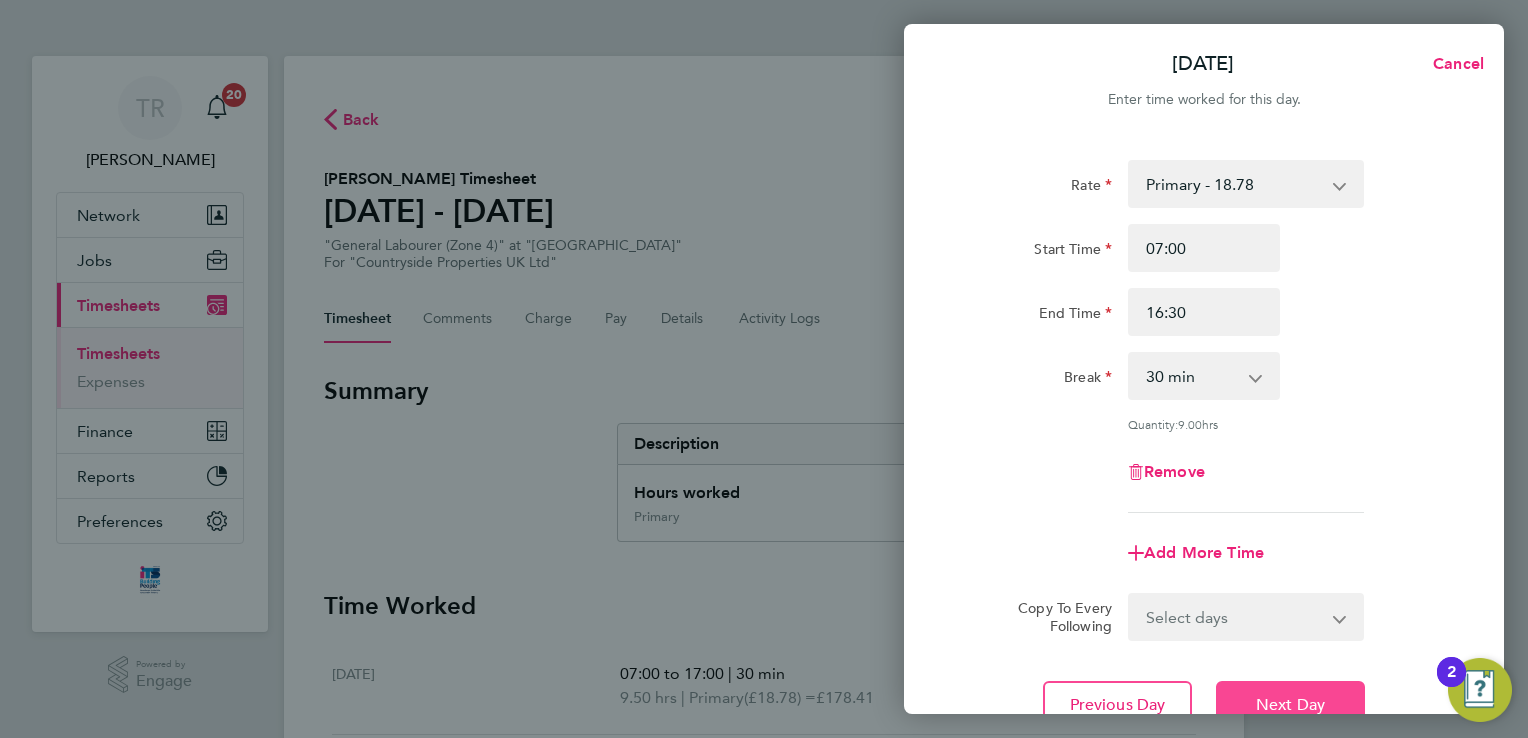 click on "Next Day" 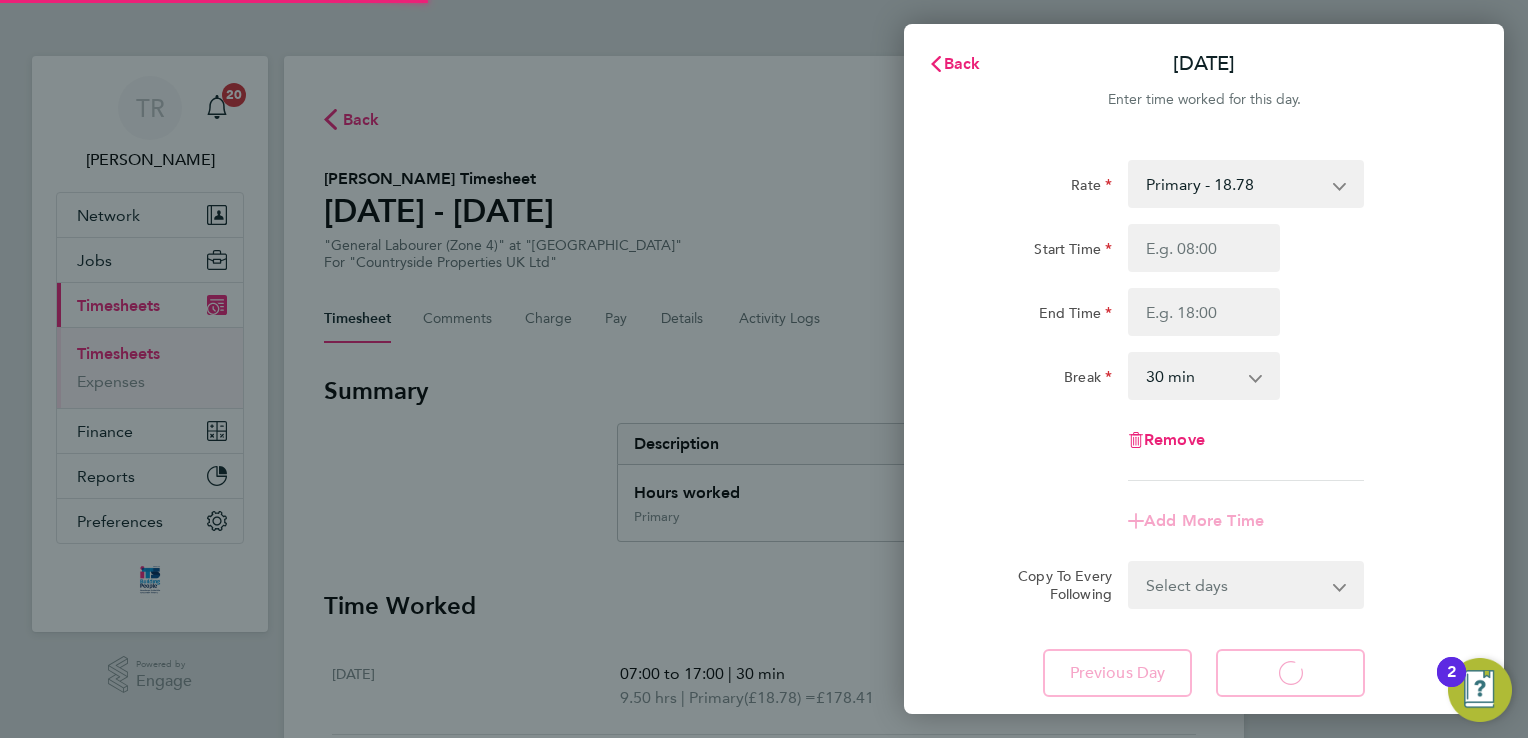 select on "30" 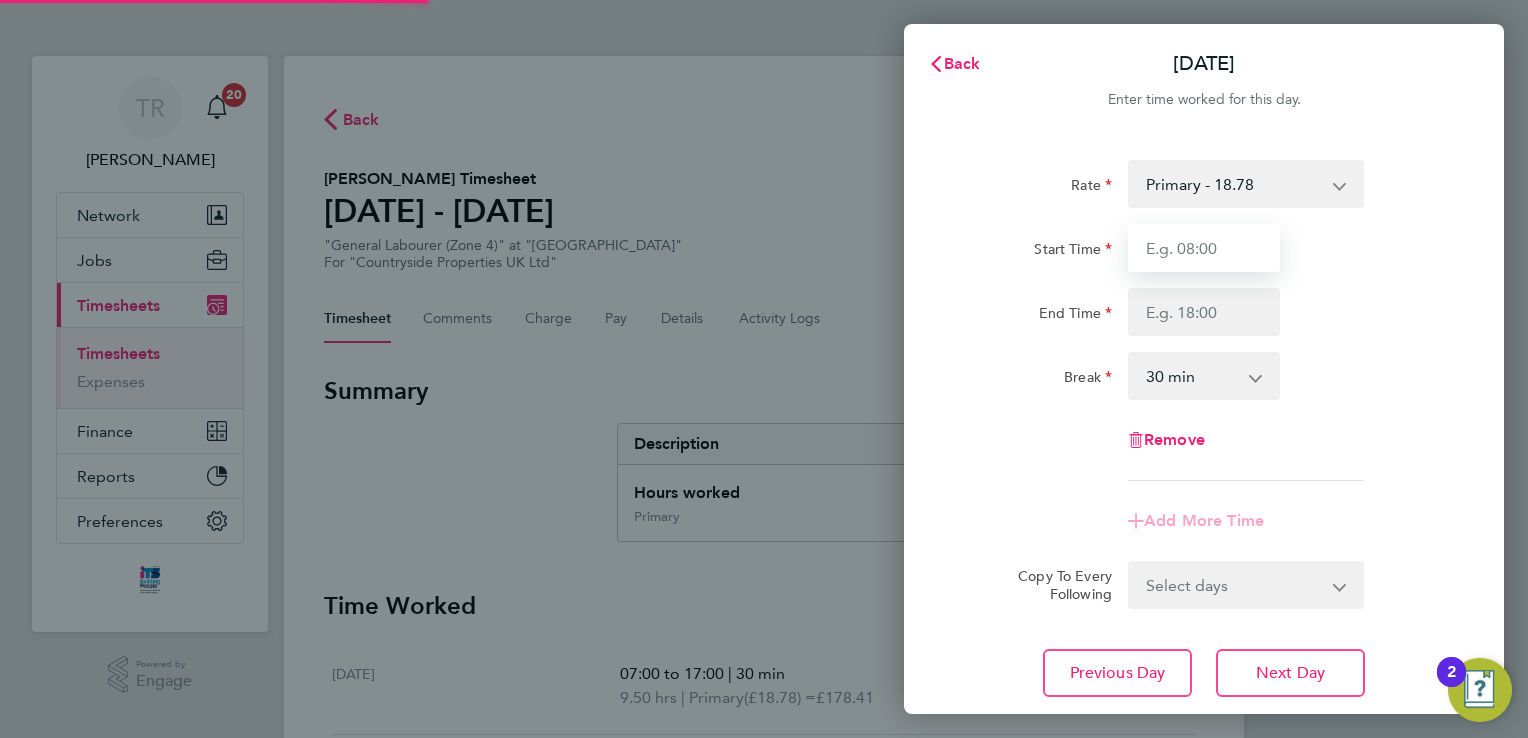 click on "Start Time" at bounding box center [1204, 248] 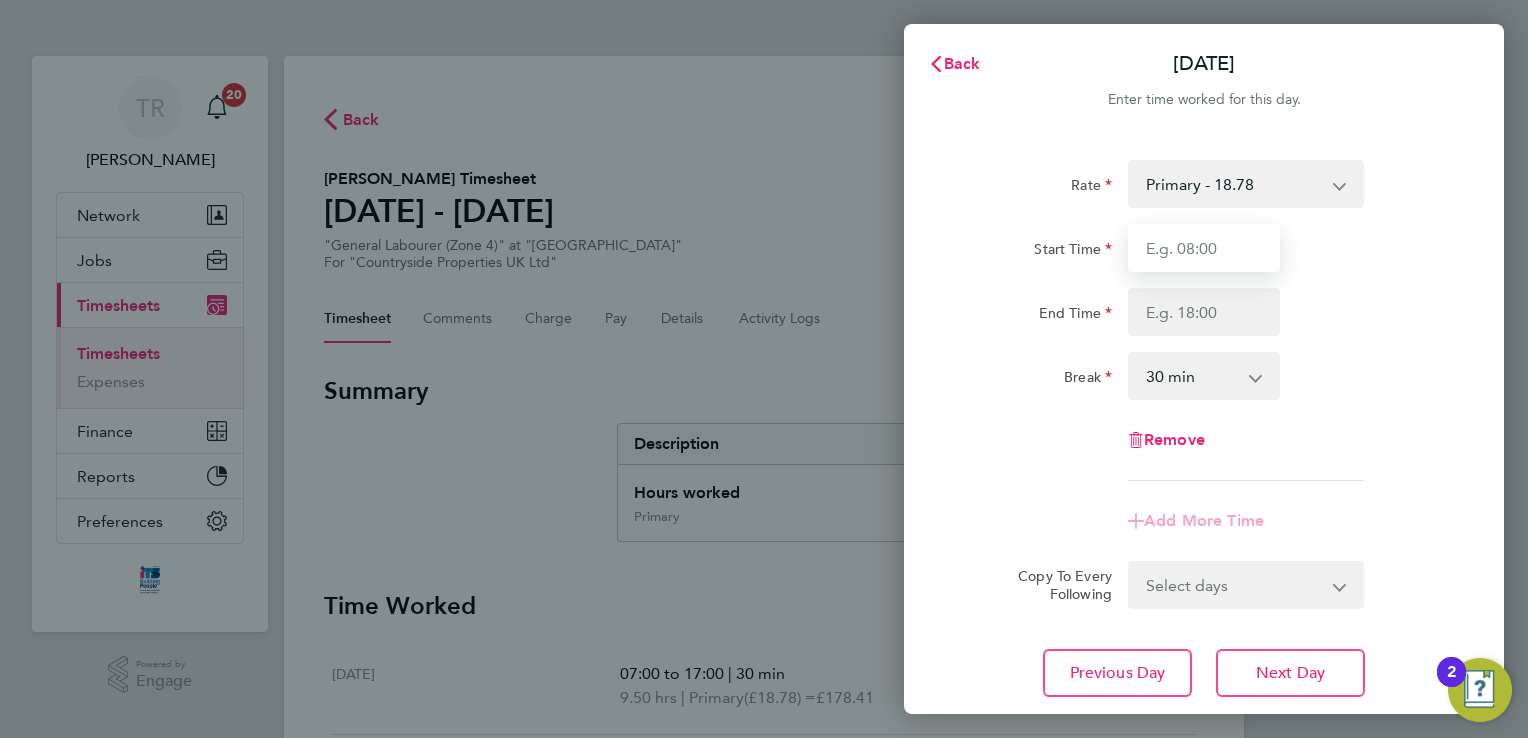 type on "07:00" 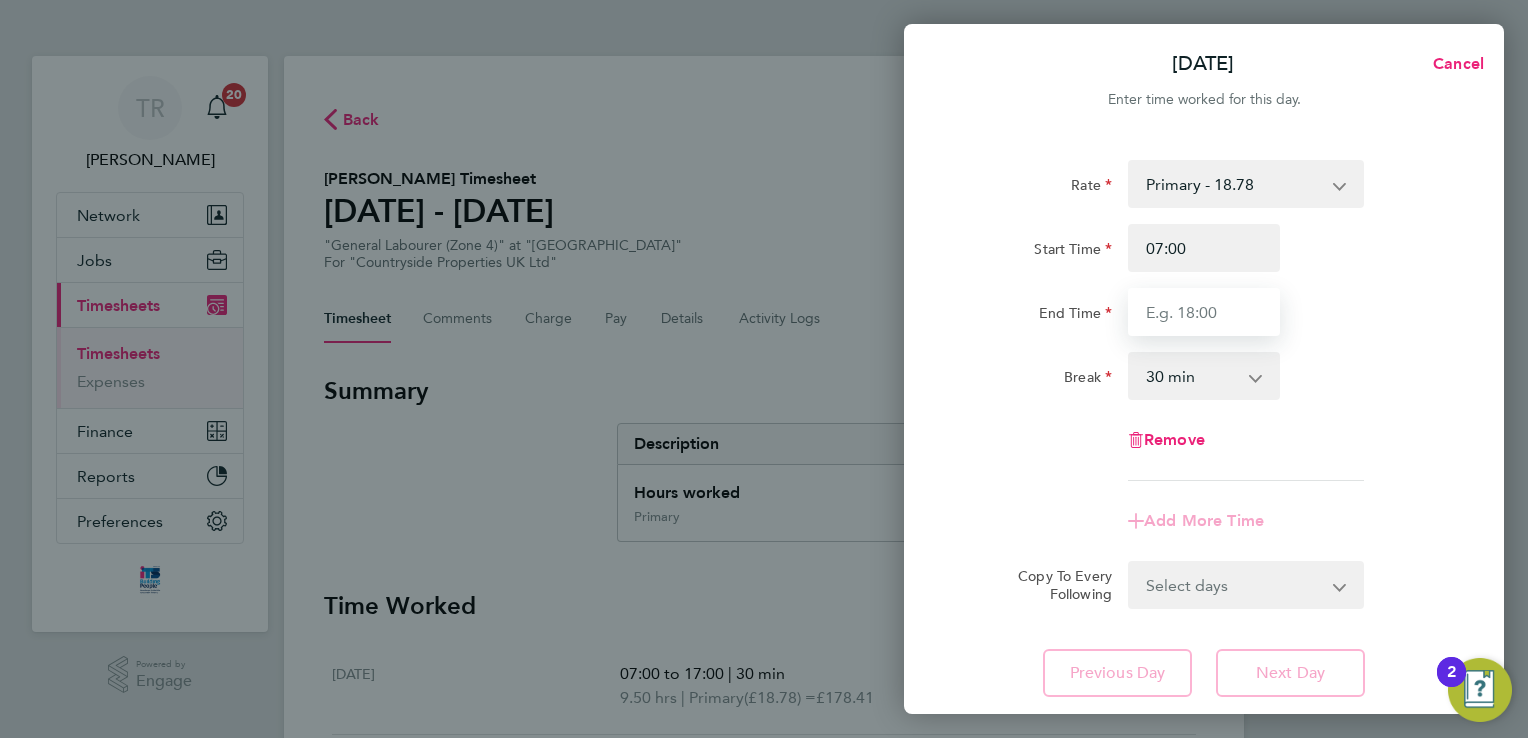 click on "End Time" at bounding box center (1204, 312) 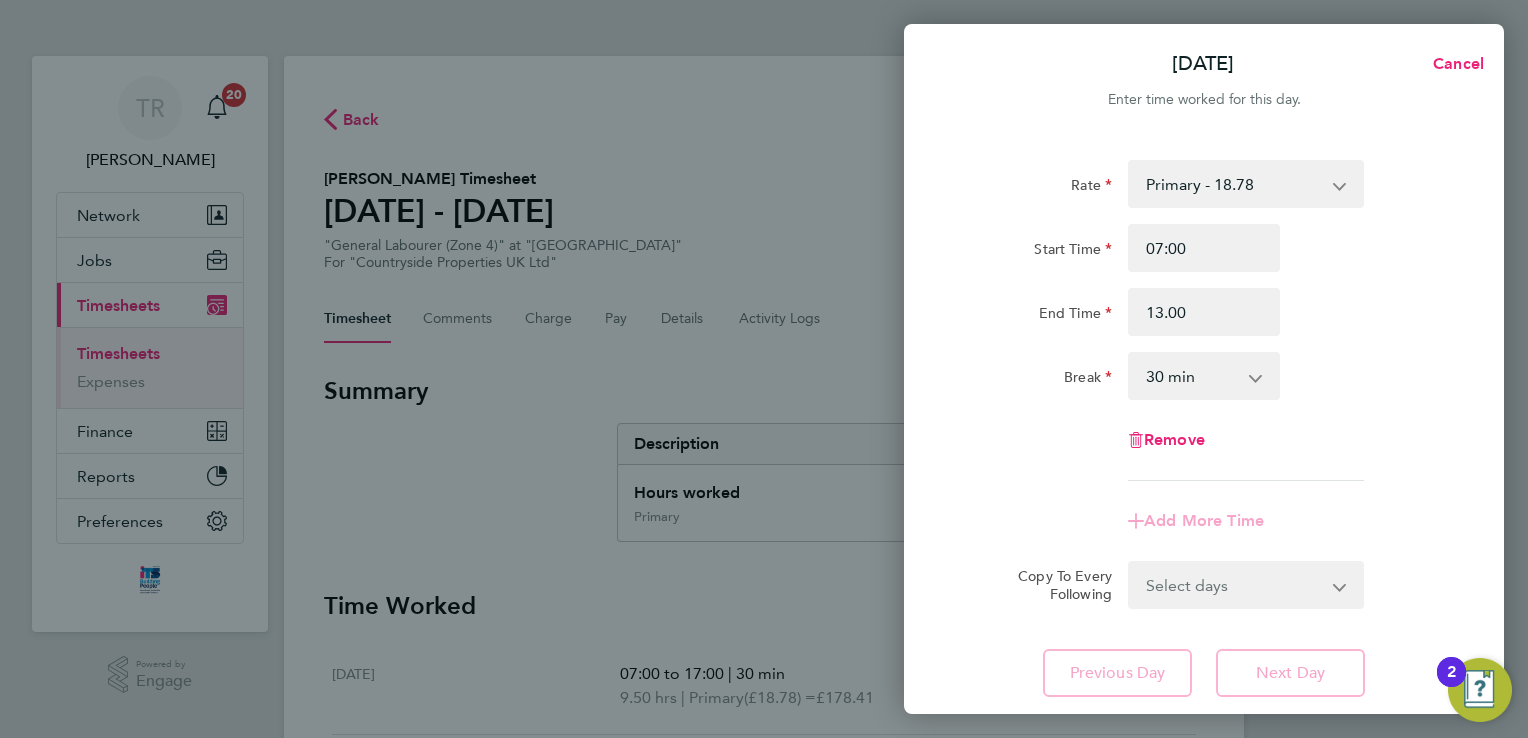 type on "13:00" 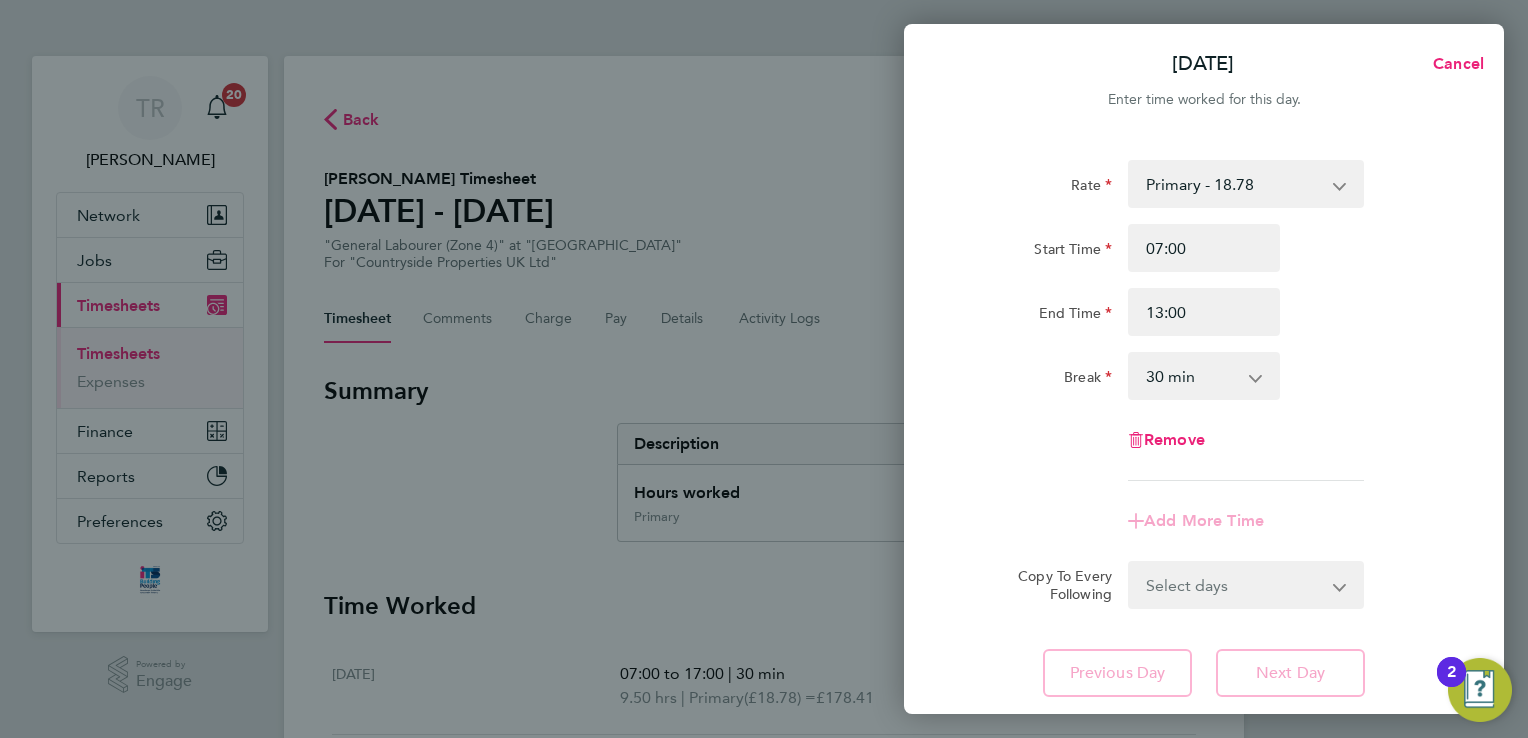 click on "Remove" 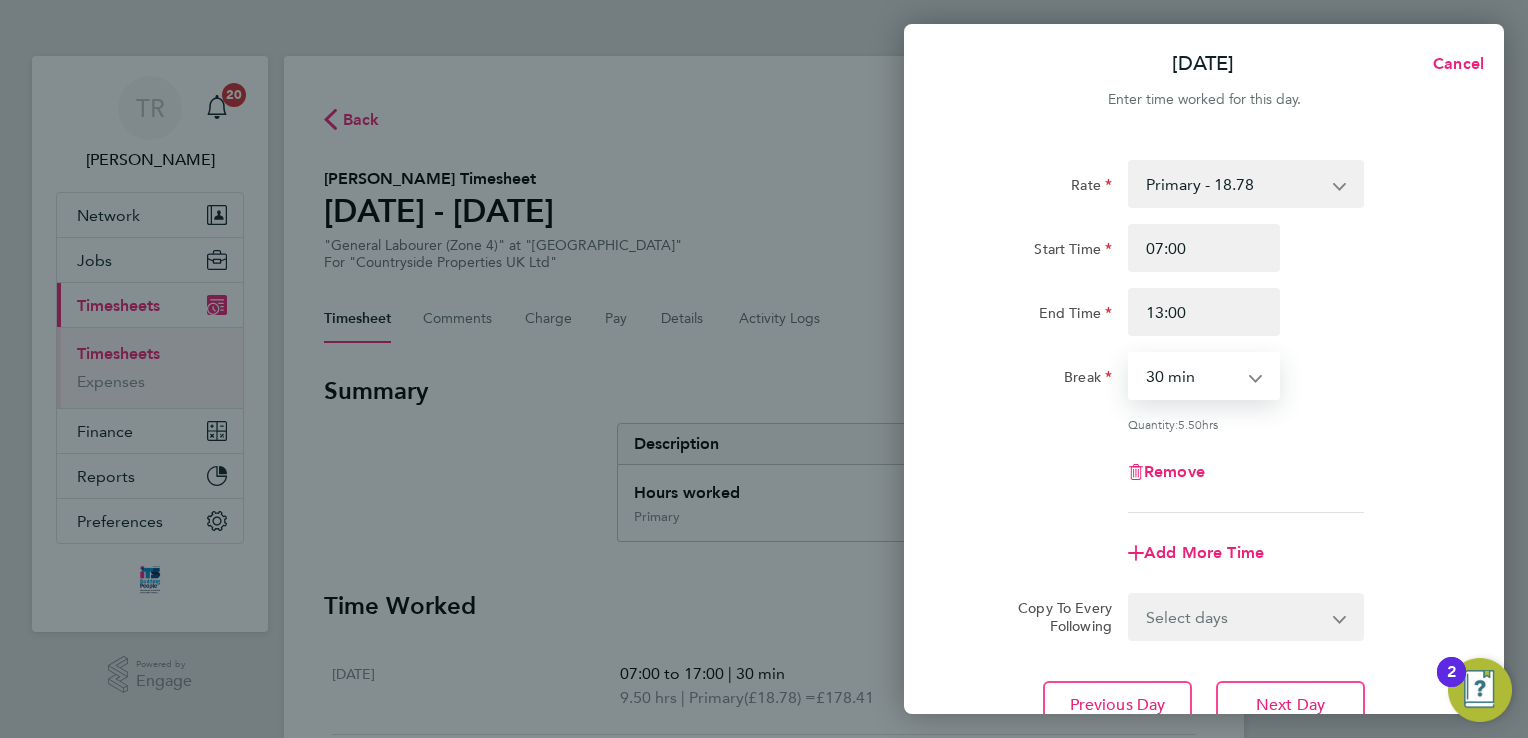 drag, startPoint x: 1192, startPoint y: 382, endPoint x: 1189, endPoint y: 399, distance: 17.262676 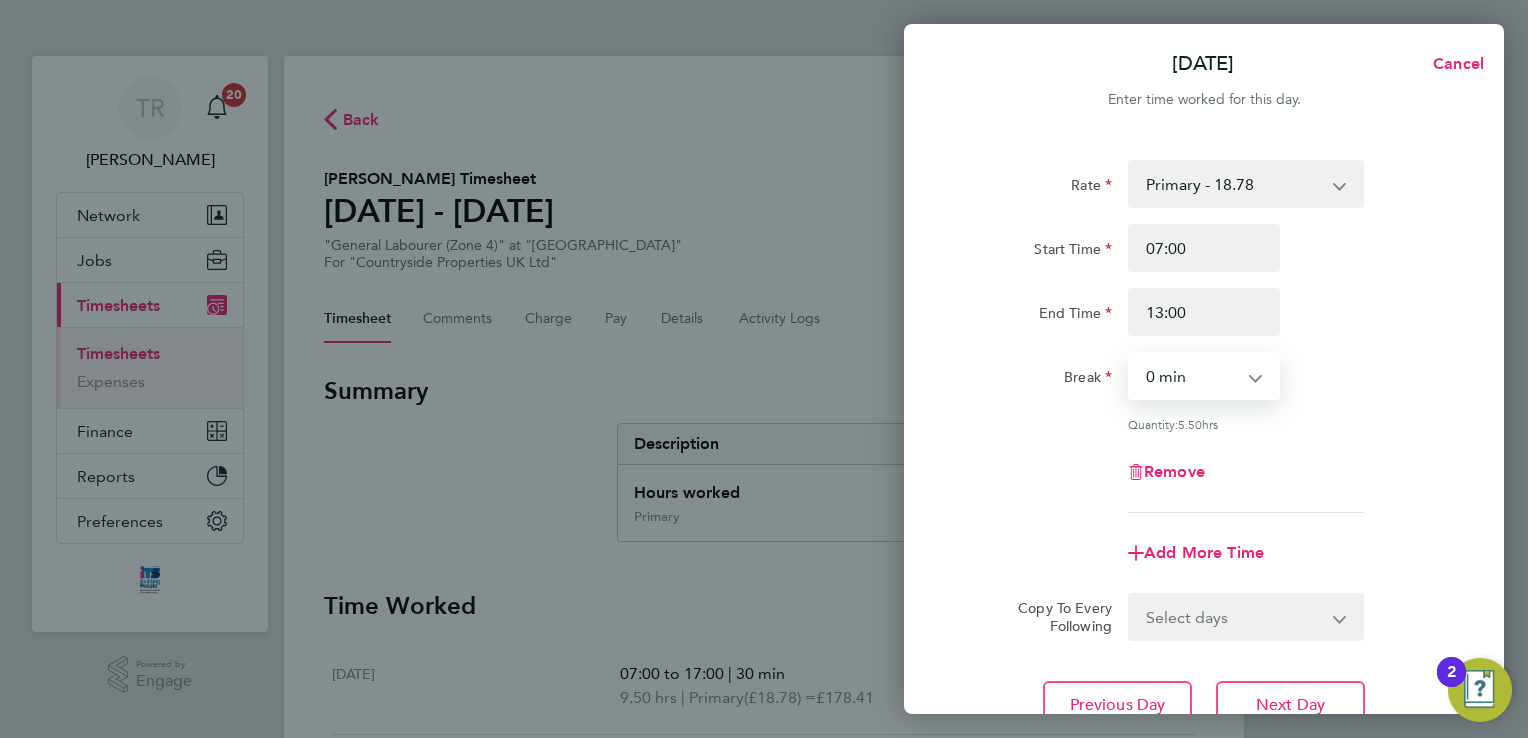 click on "0 min   15 min   30 min   45 min   60 min   75 min   90 min" at bounding box center (1192, 376) 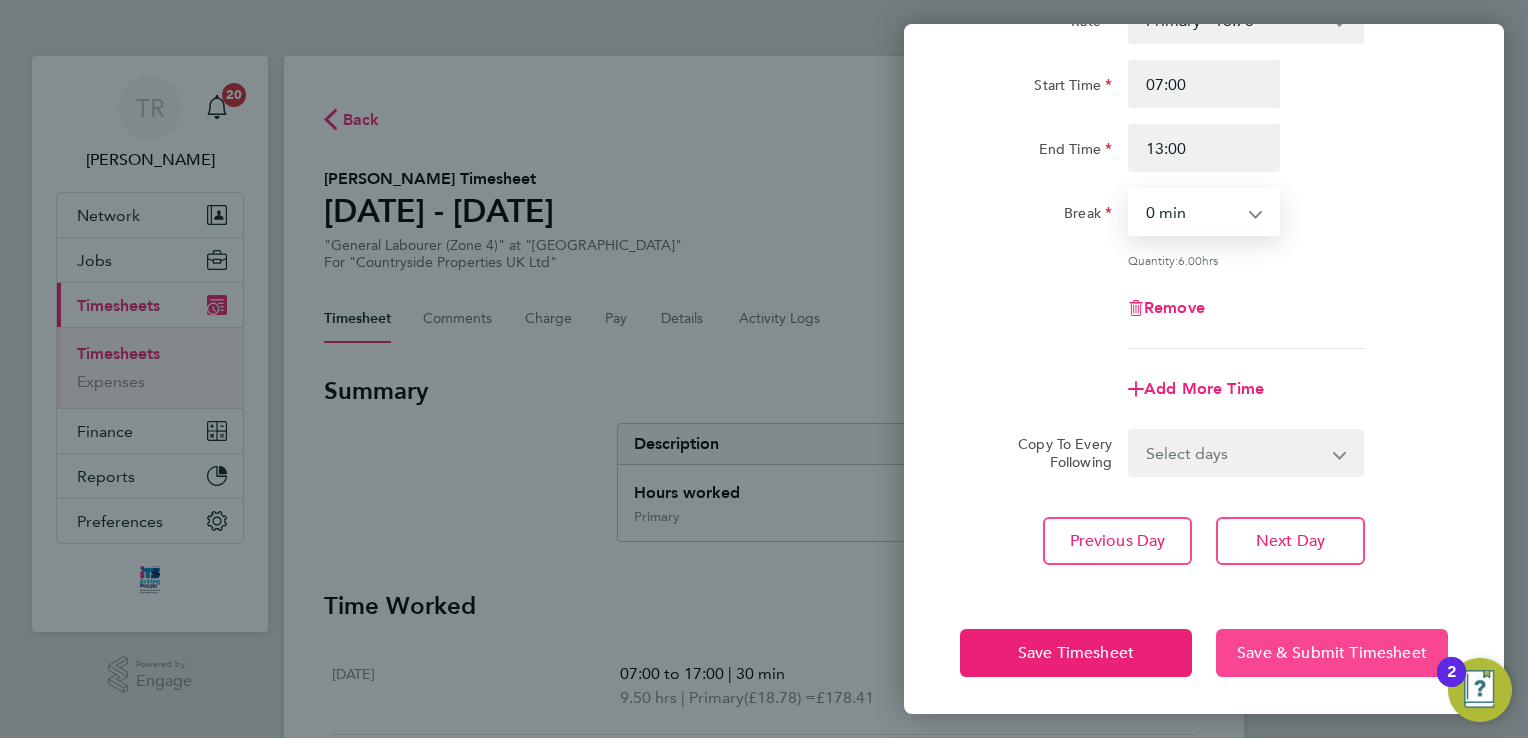 click on "Save & Submit Timesheet" 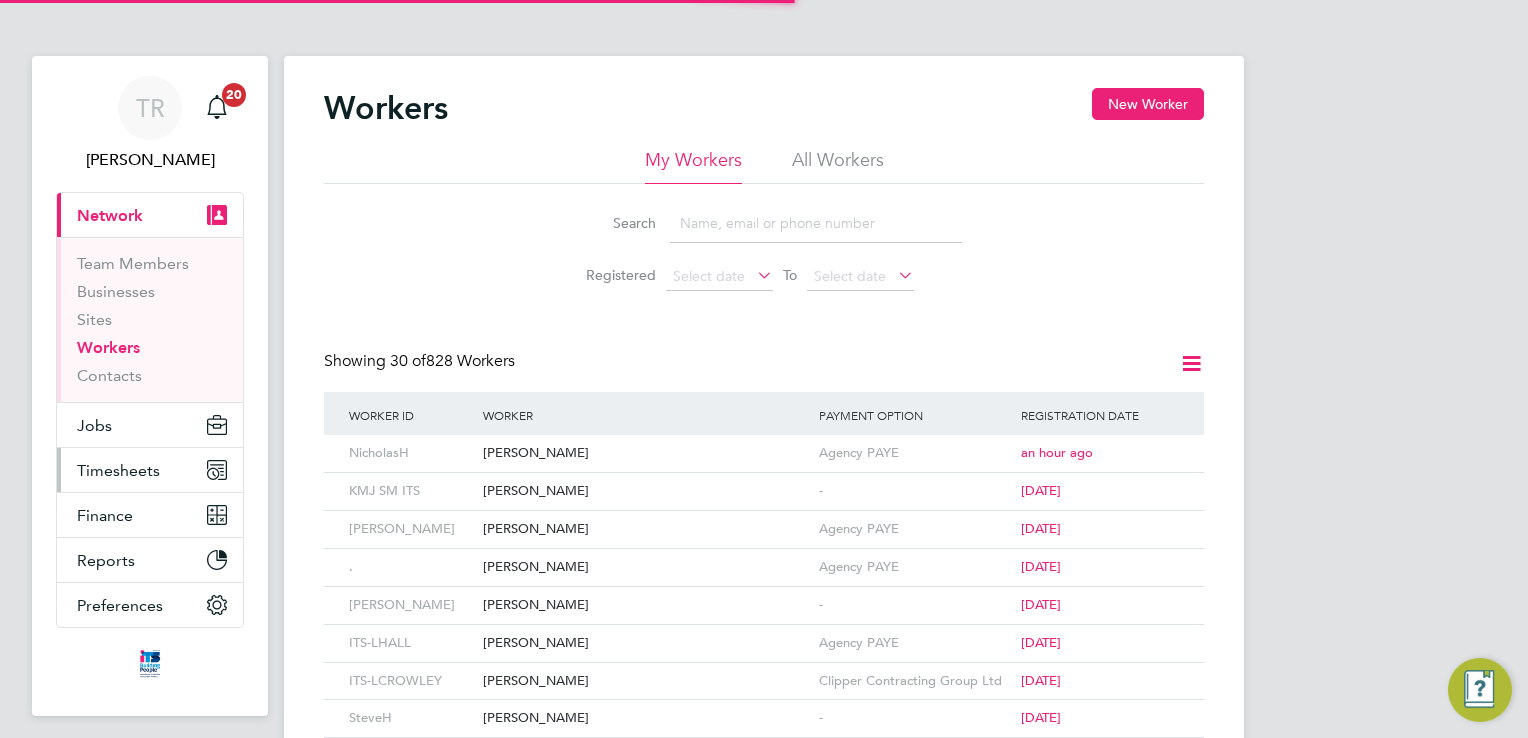 scroll, scrollTop: 0, scrollLeft: 0, axis: both 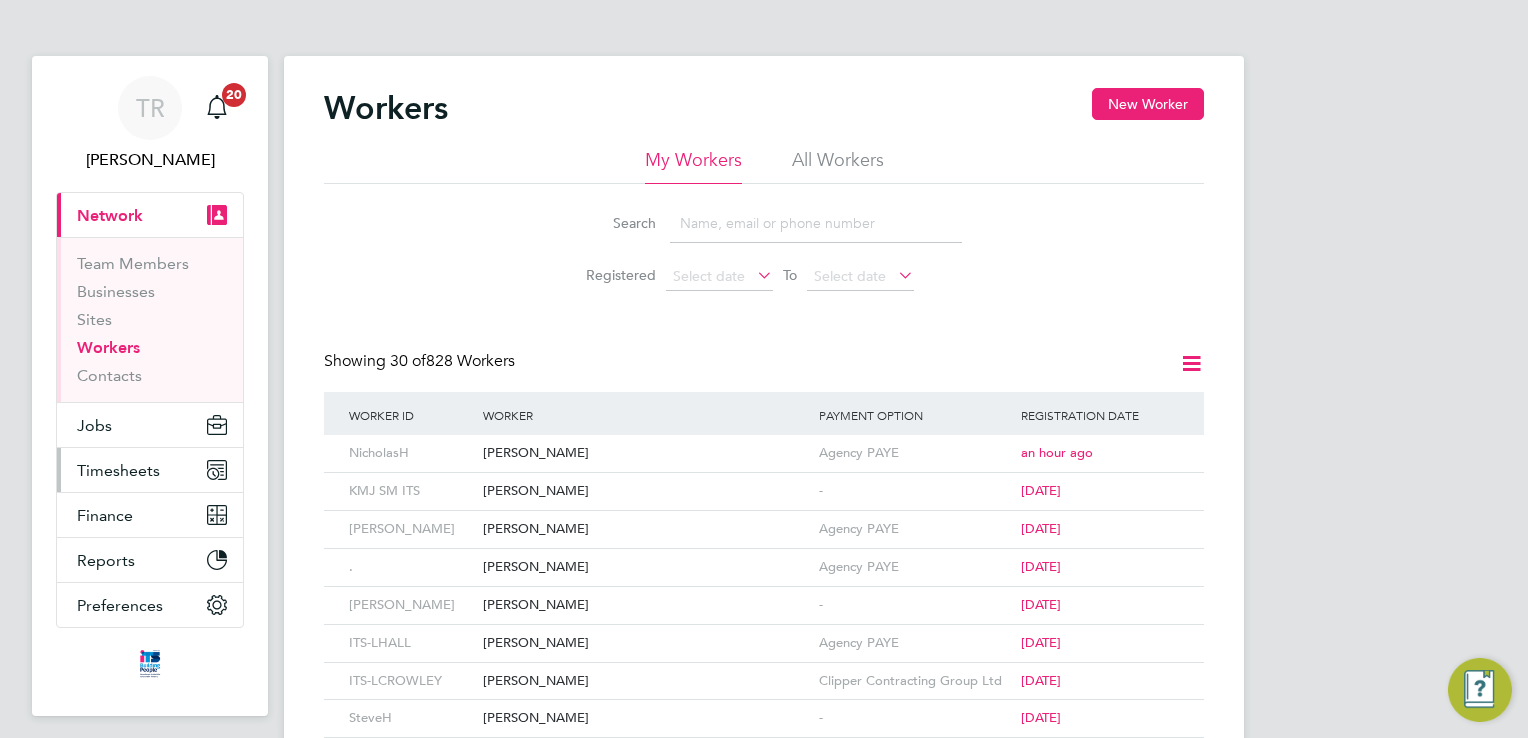 click on "Timesheets" at bounding box center [118, 470] 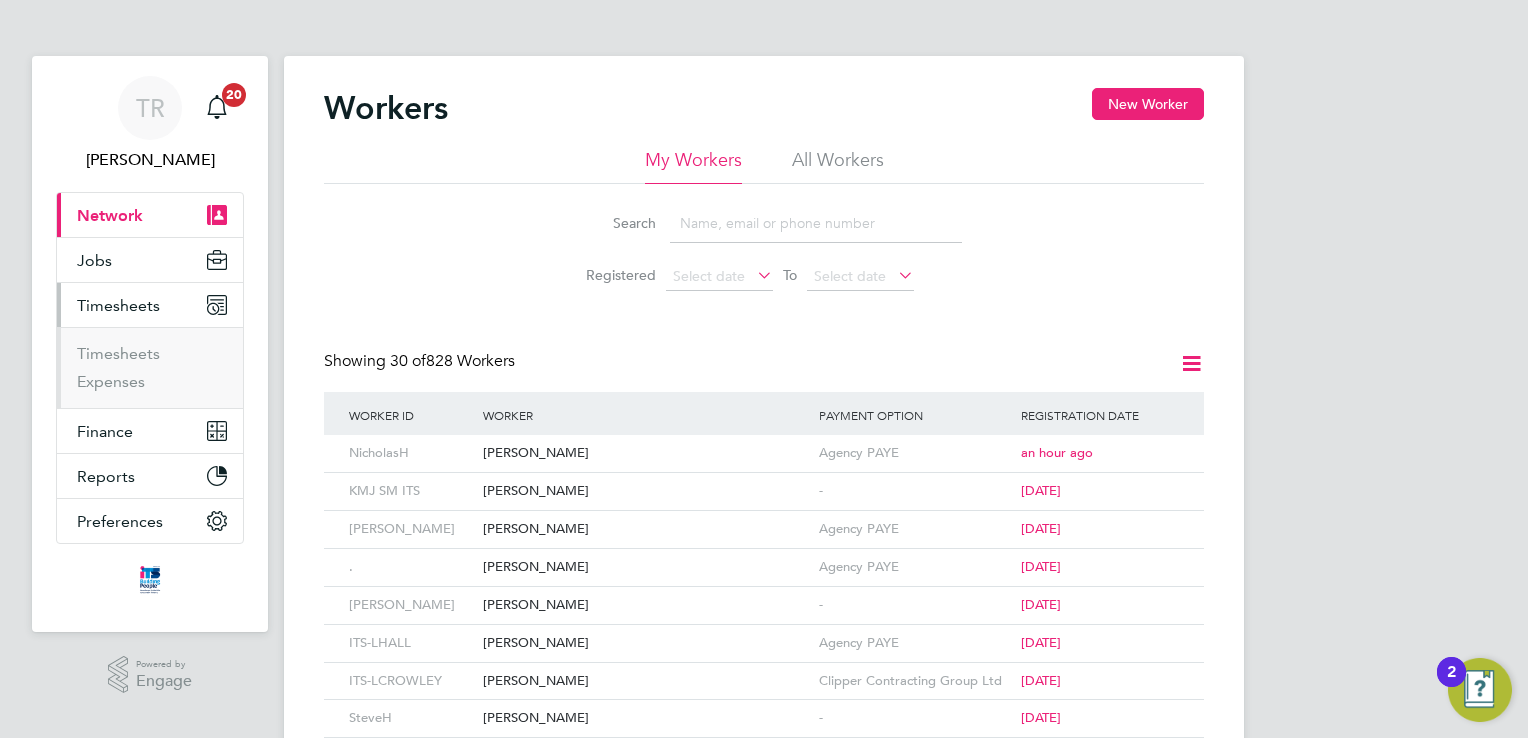 click on "Timesheets" at bounding box center (118, 305) 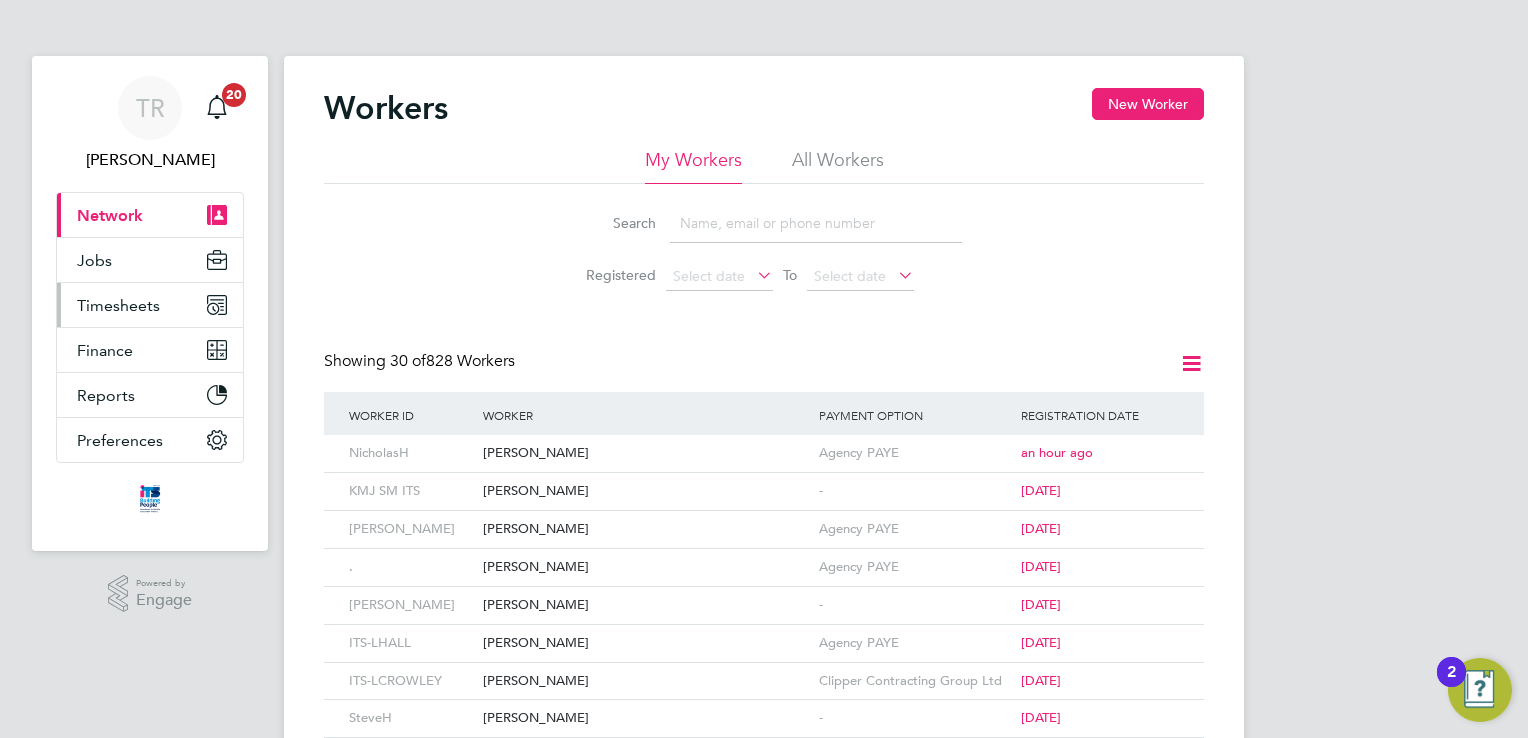 click on "Timesheets" at bounding box center (118, 305) 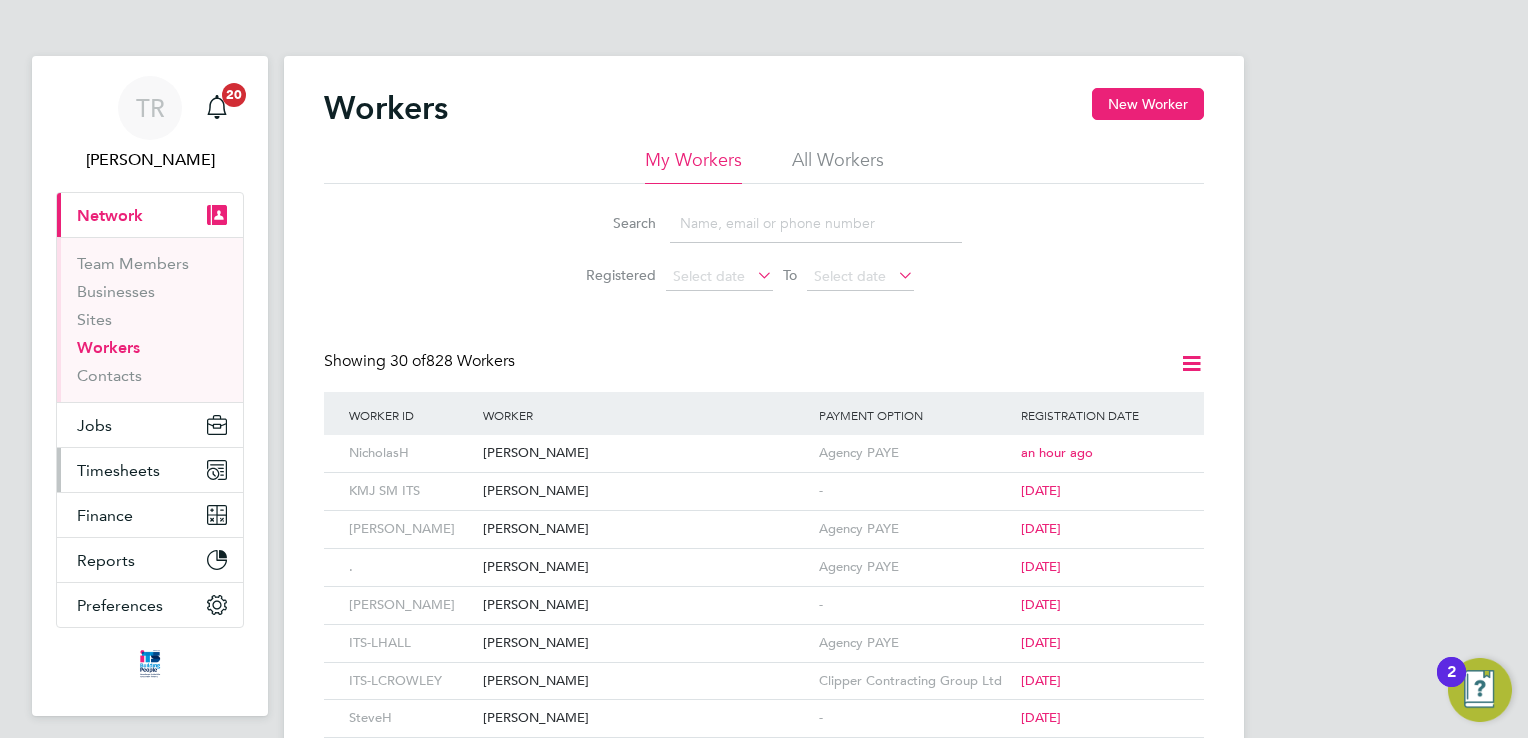 click on "Timesheets" at bounding box center (118, 470) 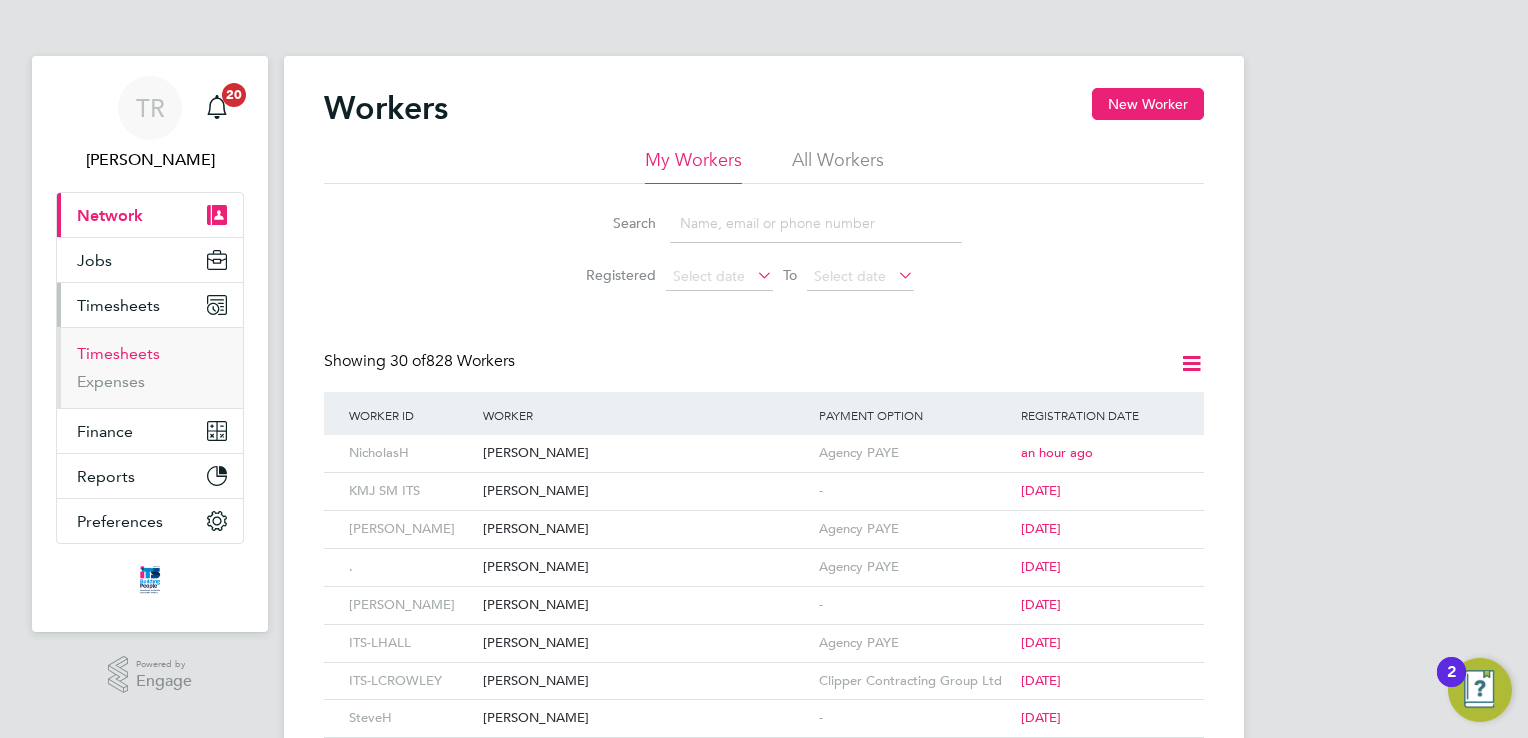 drag, startPoint x: 128, startPoint y: 354, endPoint x: 156, endPoint y: 351, distance: 28.160255 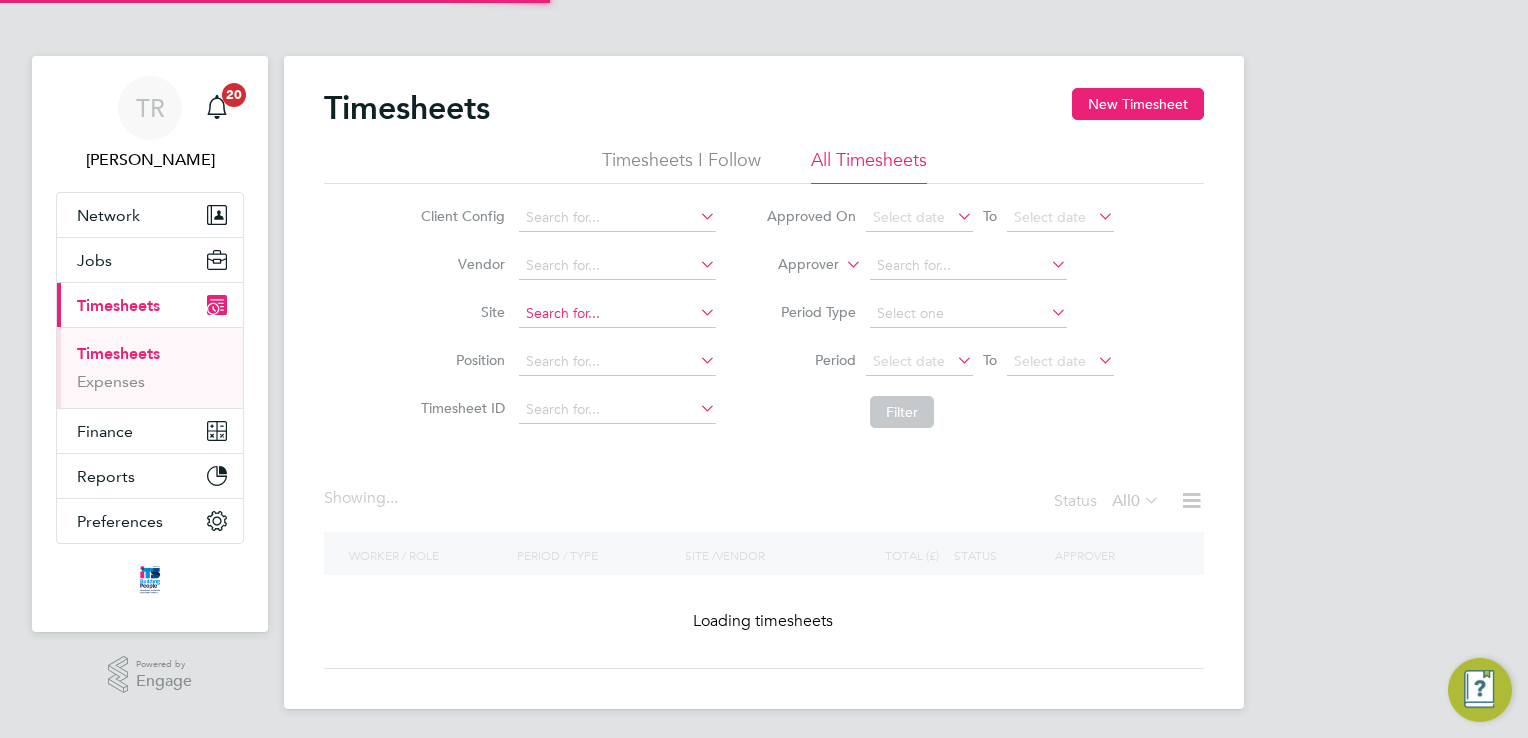 click 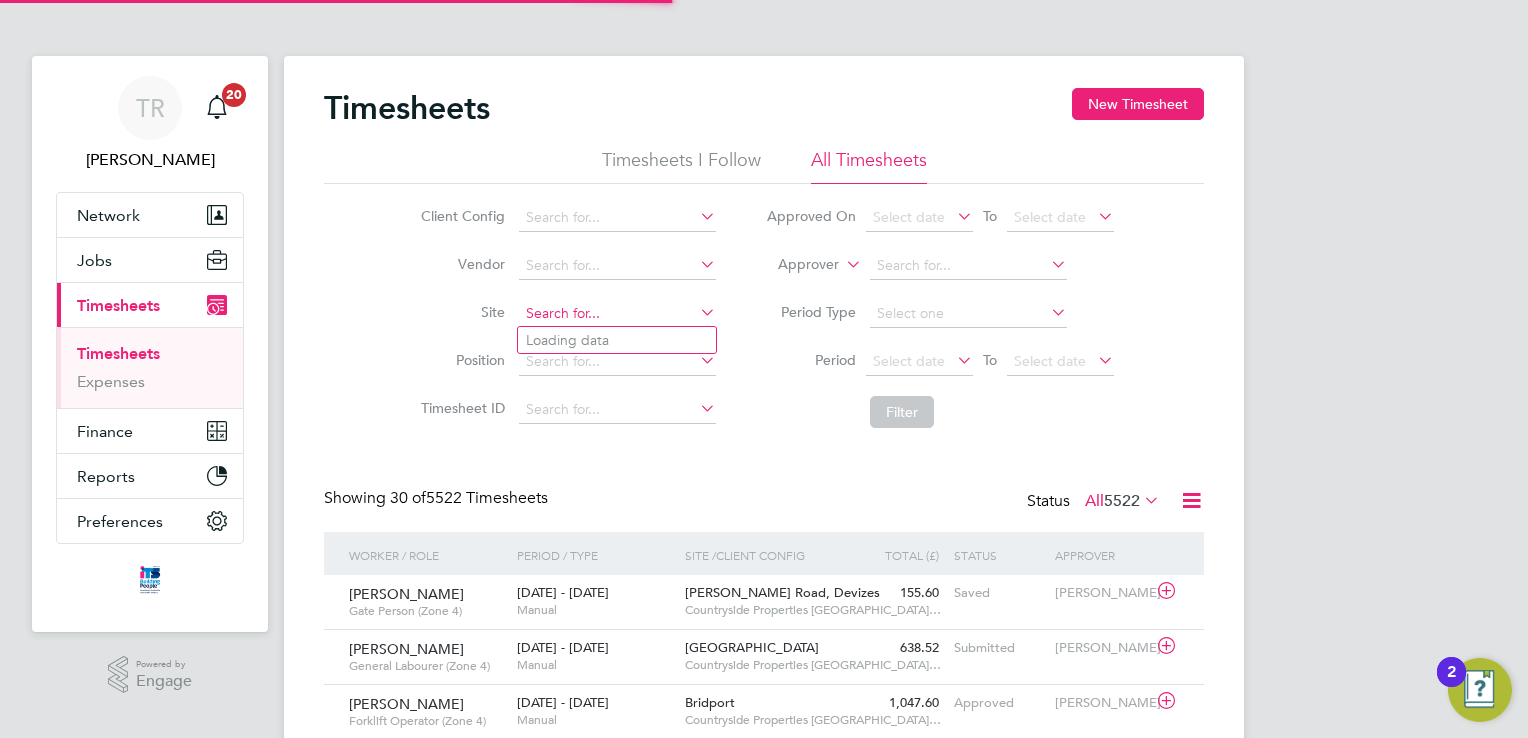 scroll, scrollTop: 9, scrollLeft: 10, axis: both 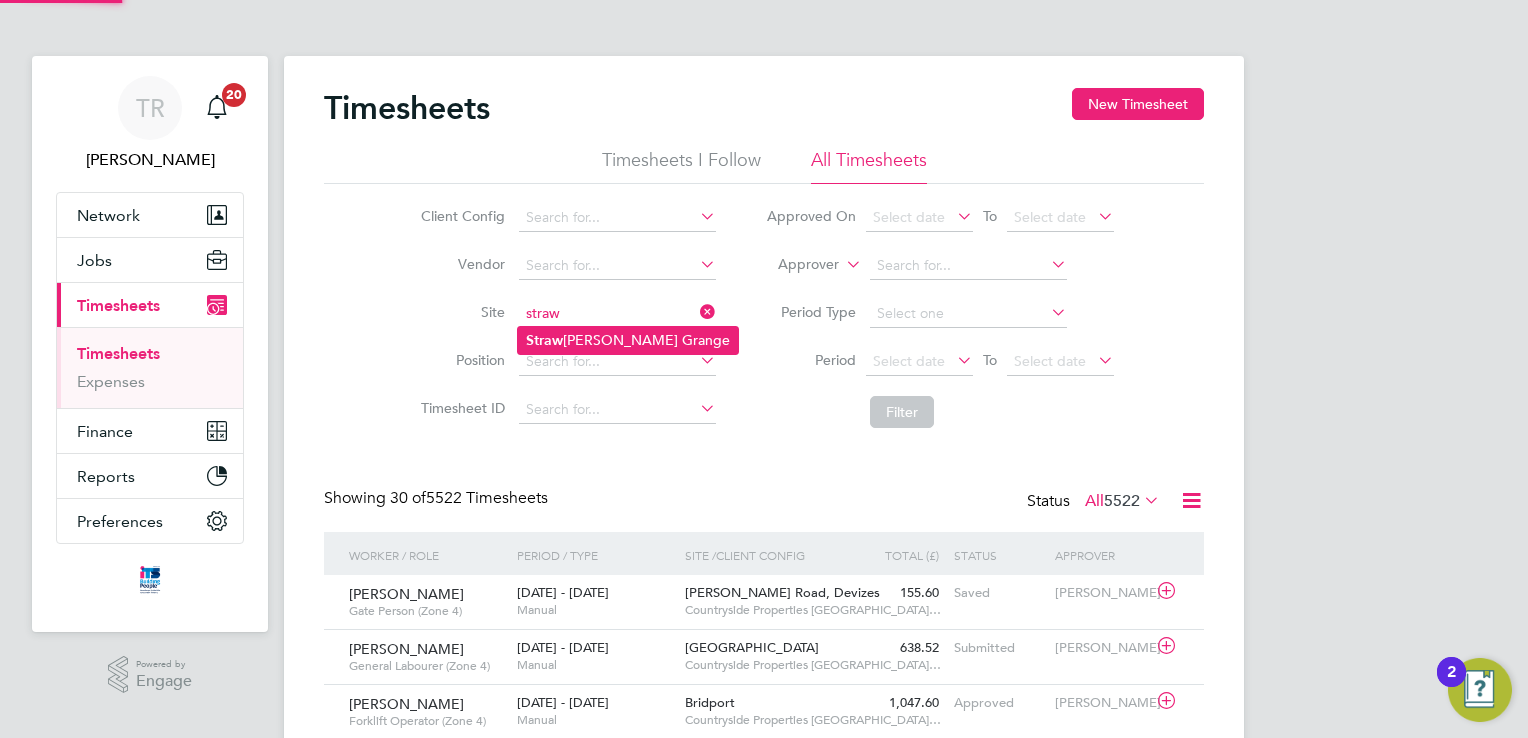 click on "straw" 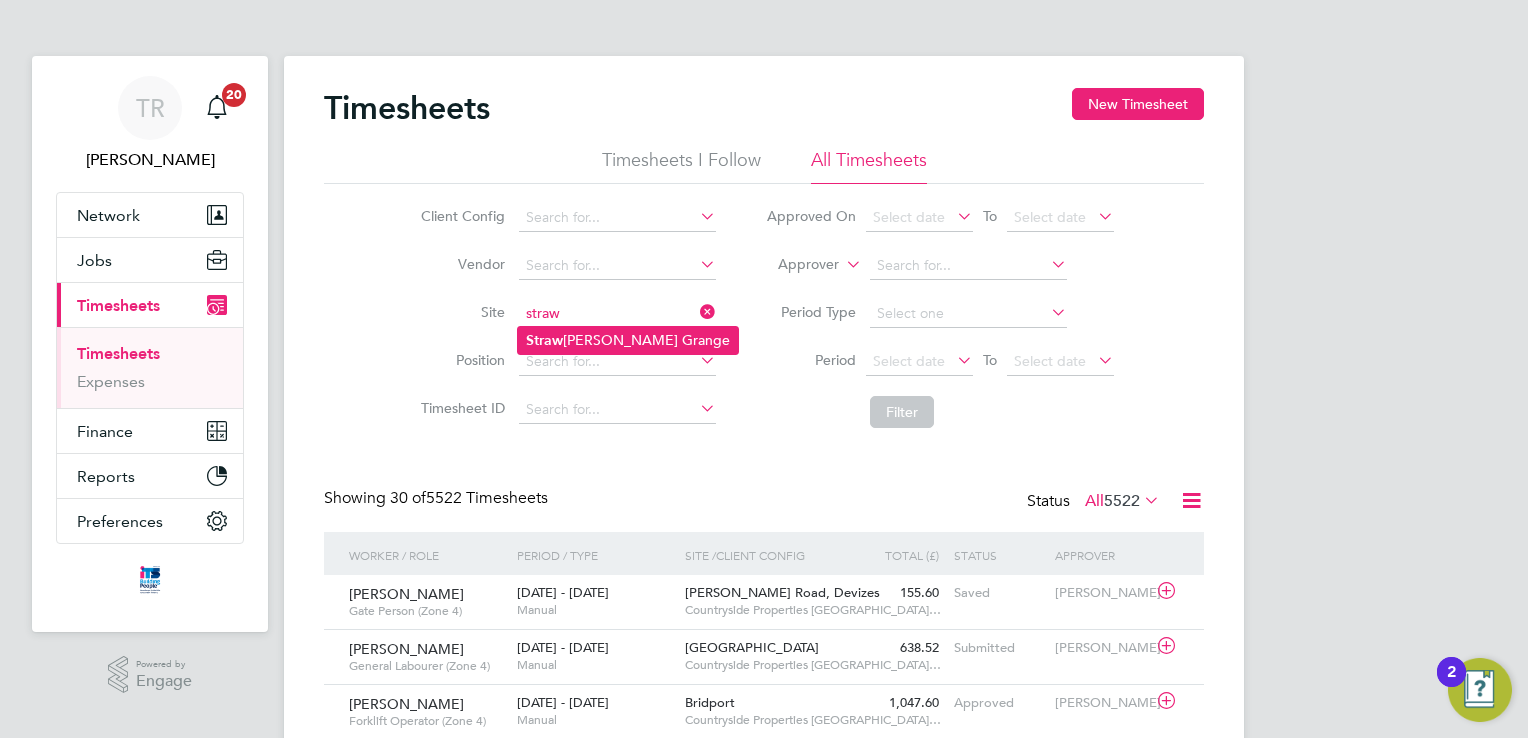 click on "Straw [PERSON_NAME] Grange" 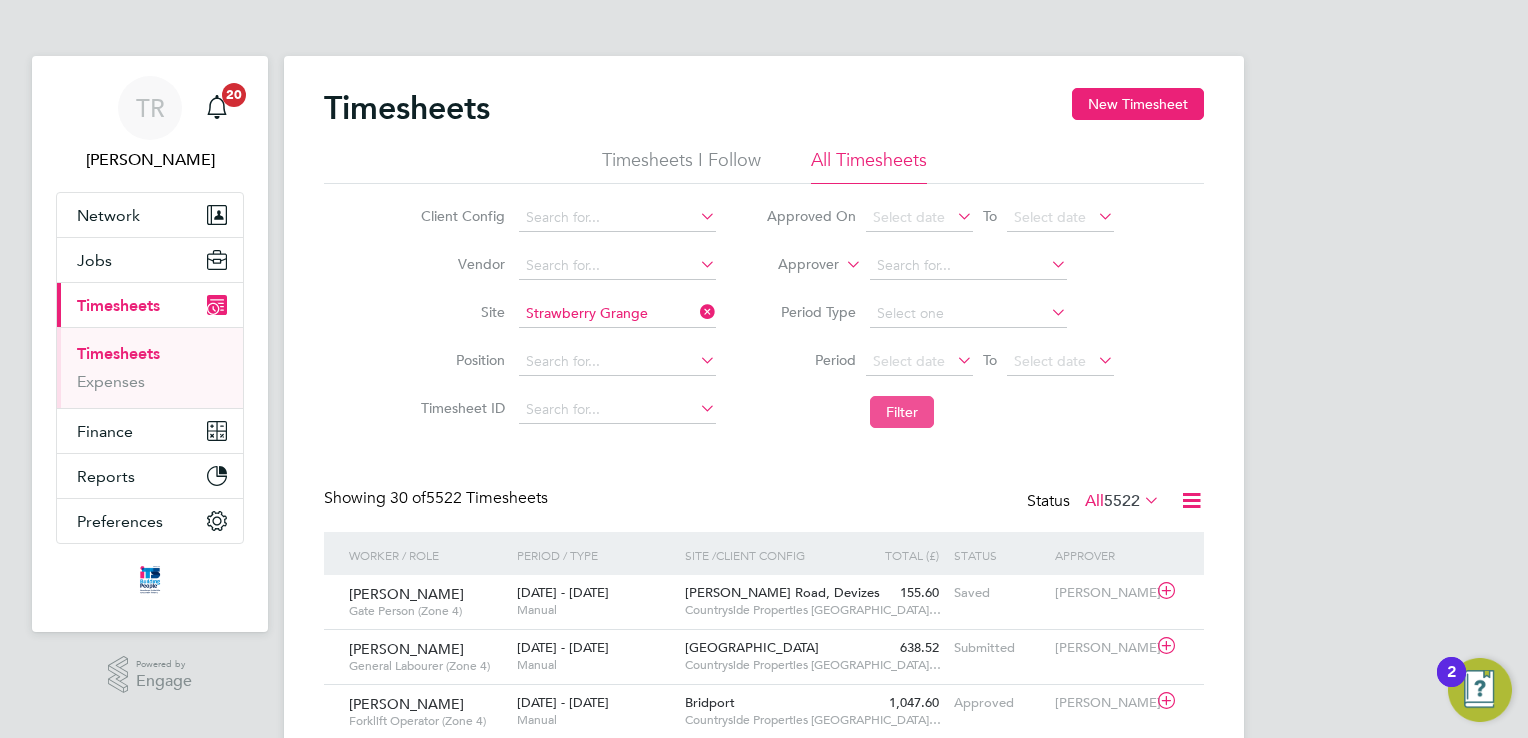 click on "Filter" 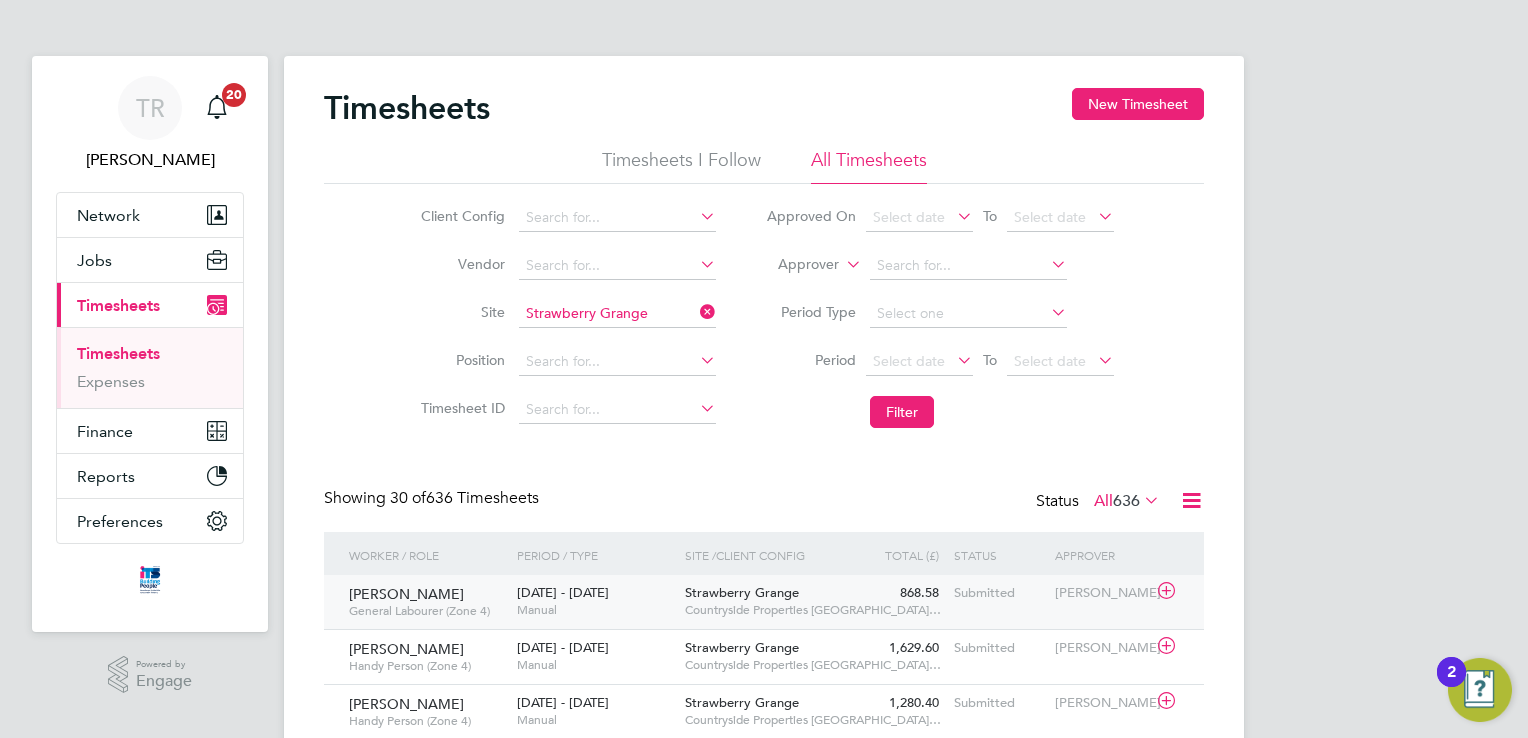 click on "868.58 Submitted" 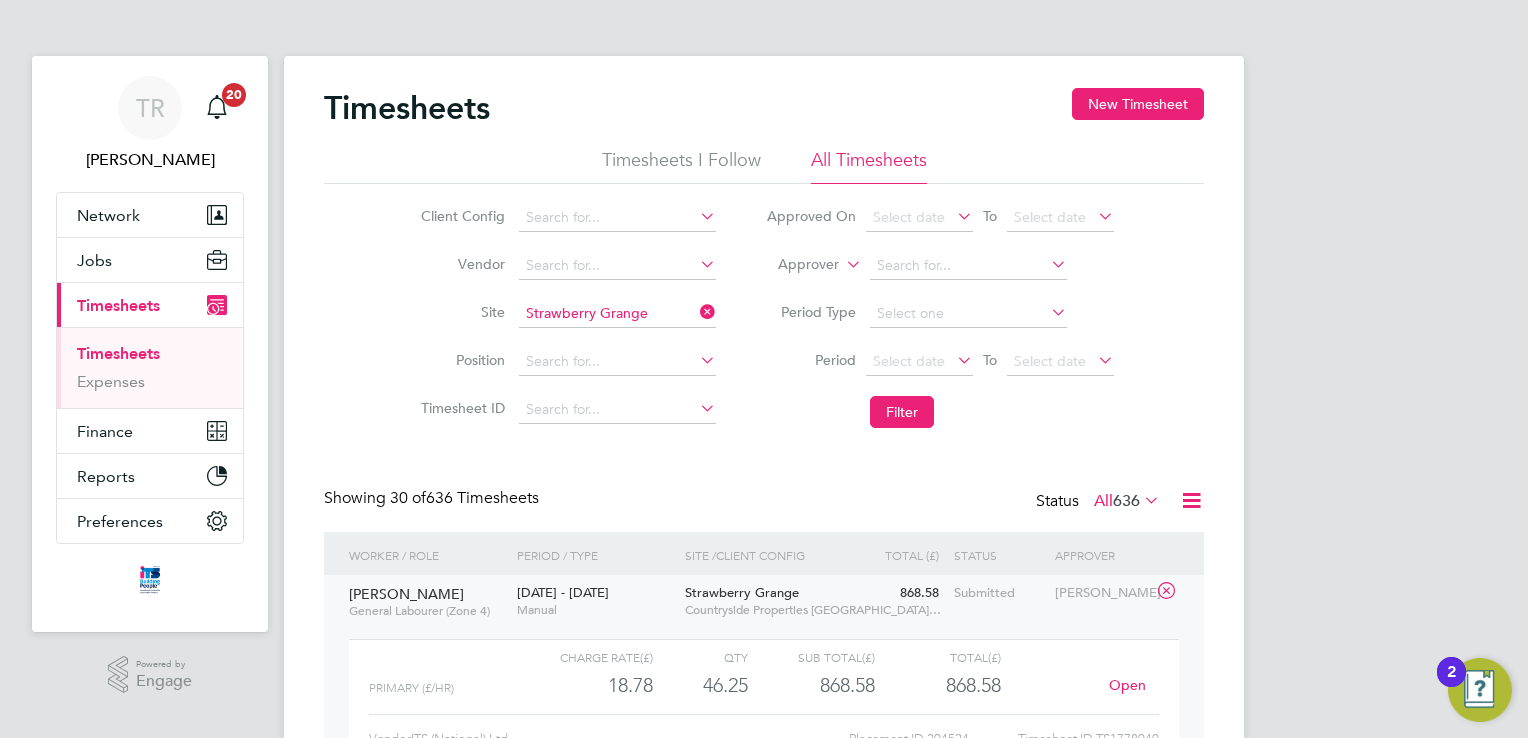 click on "Submitted" 